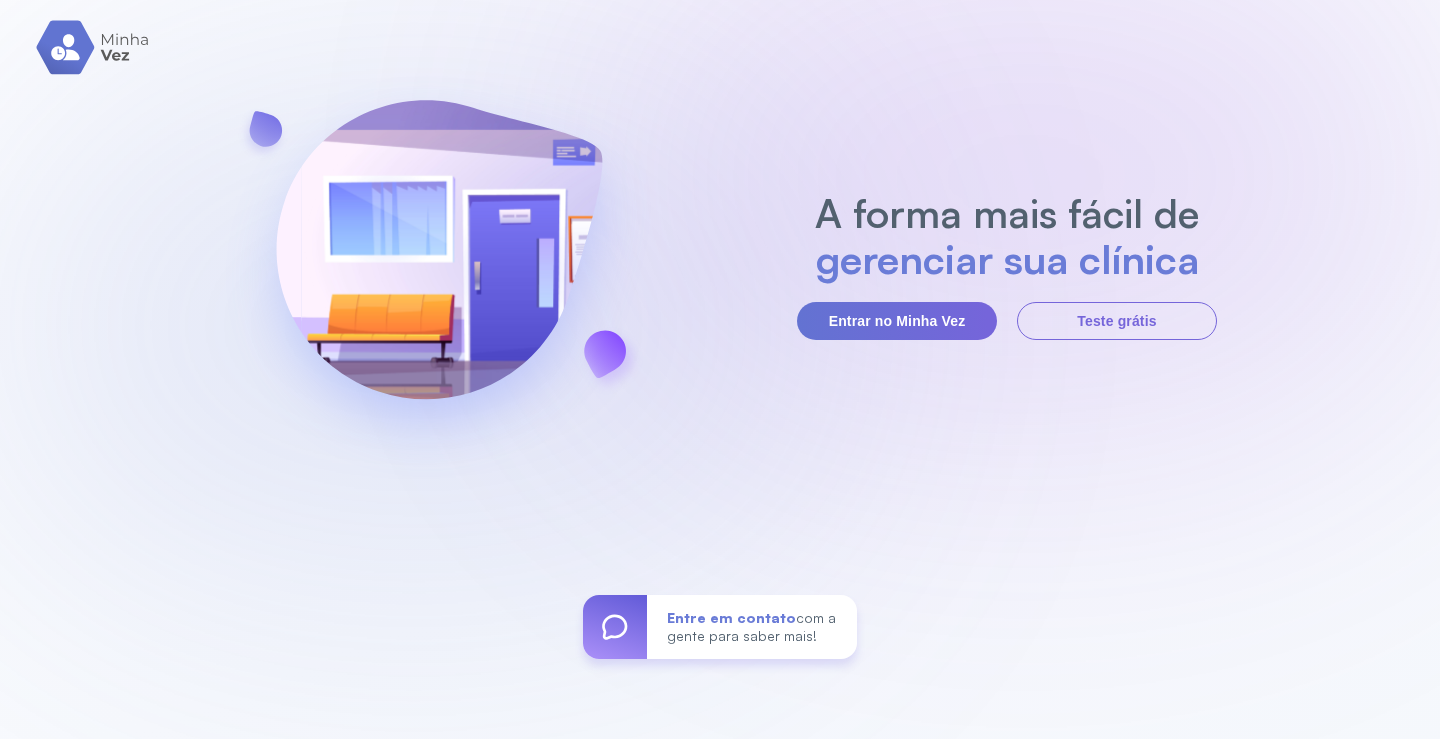 scroll, scrollTop: 0, scrollLeft: 0, axis: both 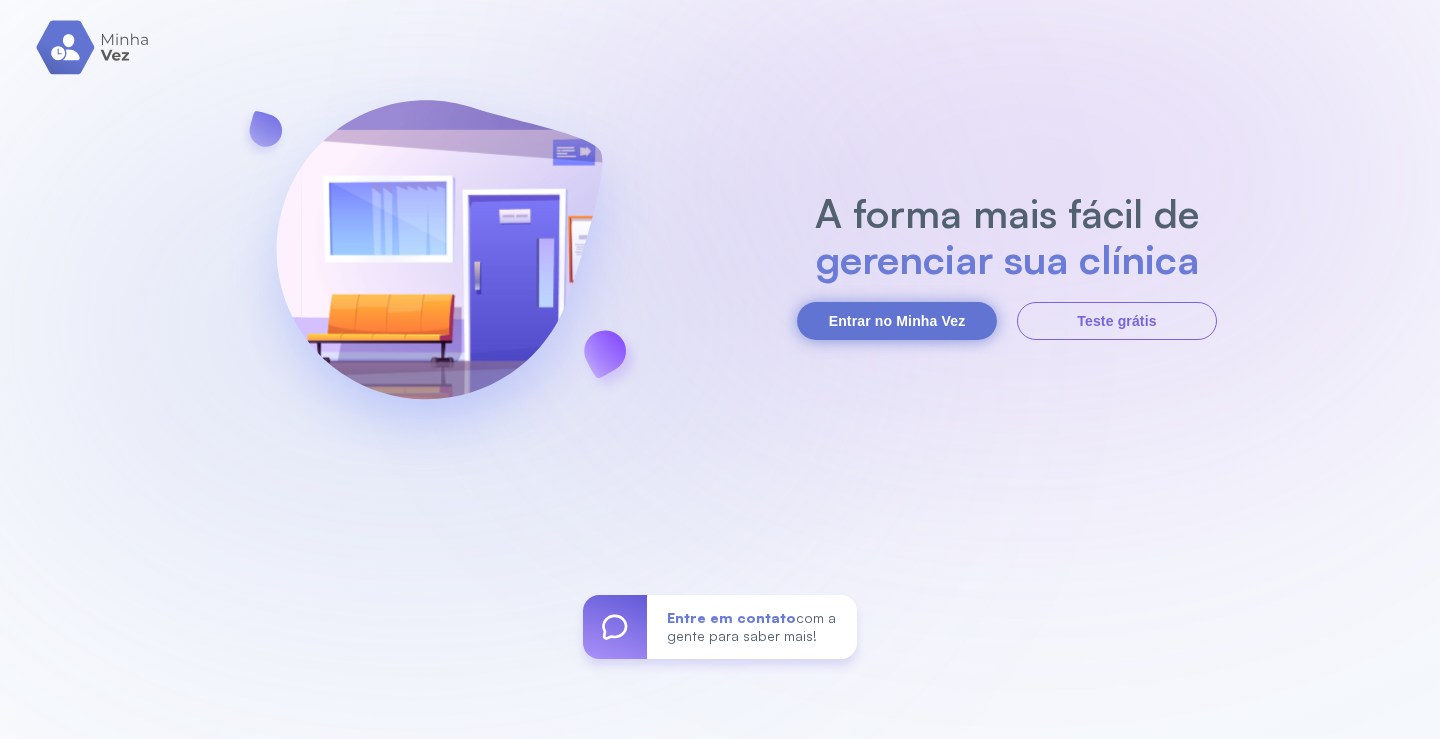 click on "Entrar no Minha Vez" at bounding box center [897, 321] 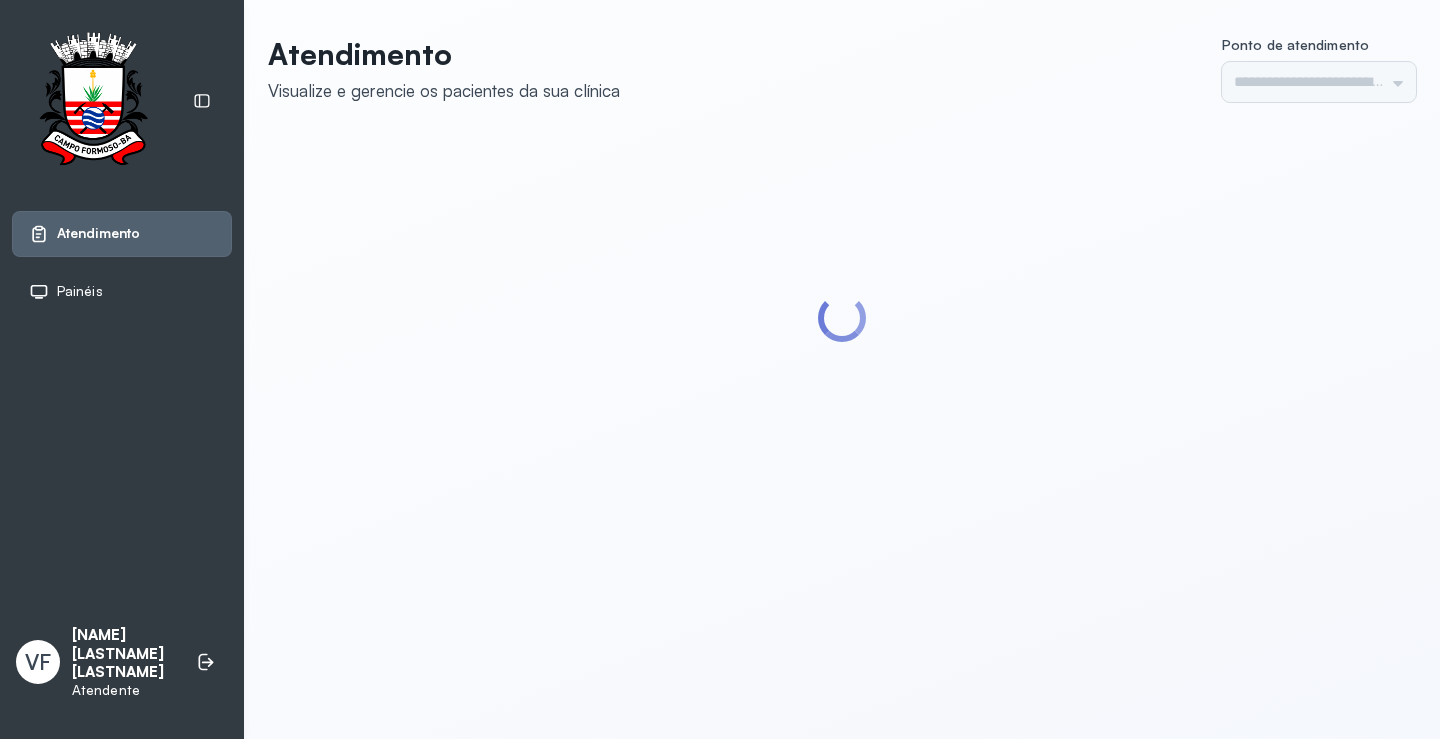 scroll, scrollTop: 0, scrollLeft: 0, axis: both 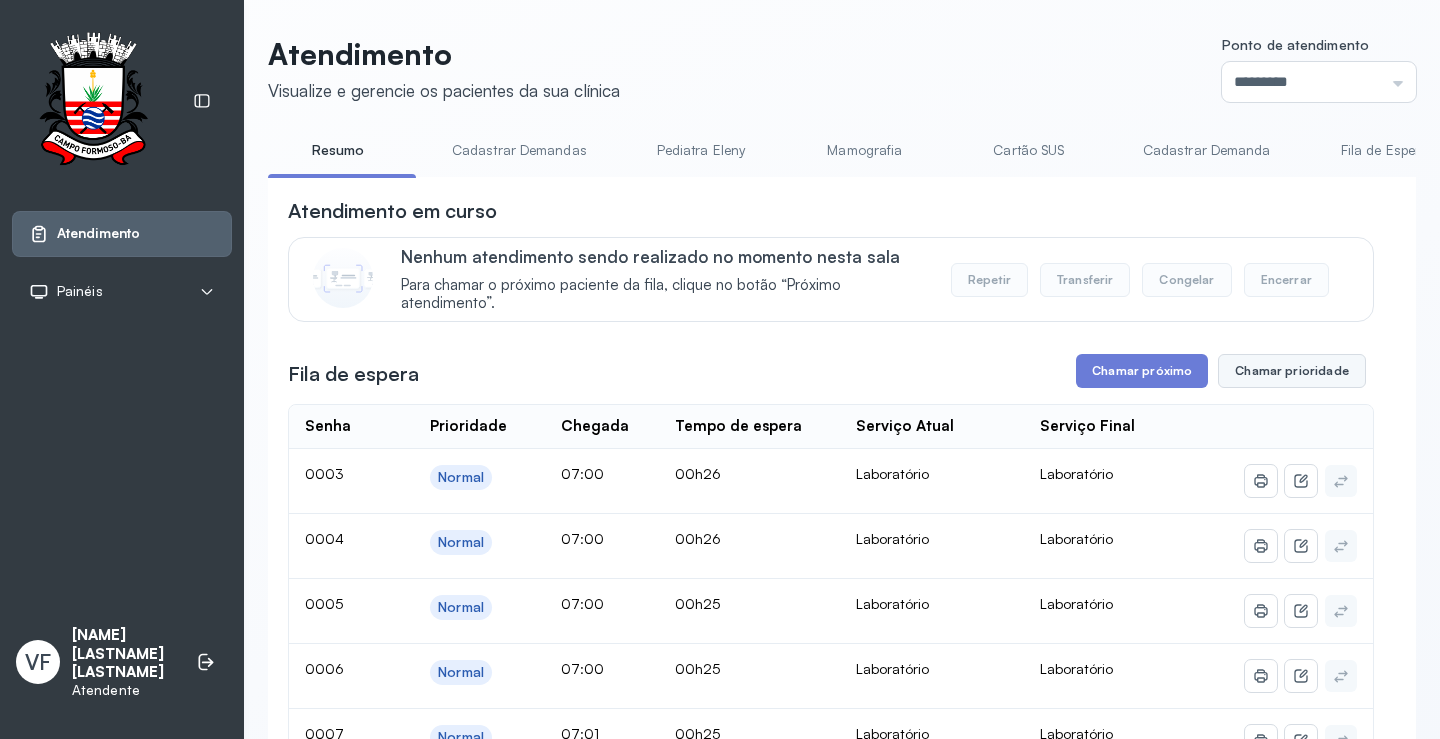 click on "Chamar prioridade" at bounding box center [1292, 371] 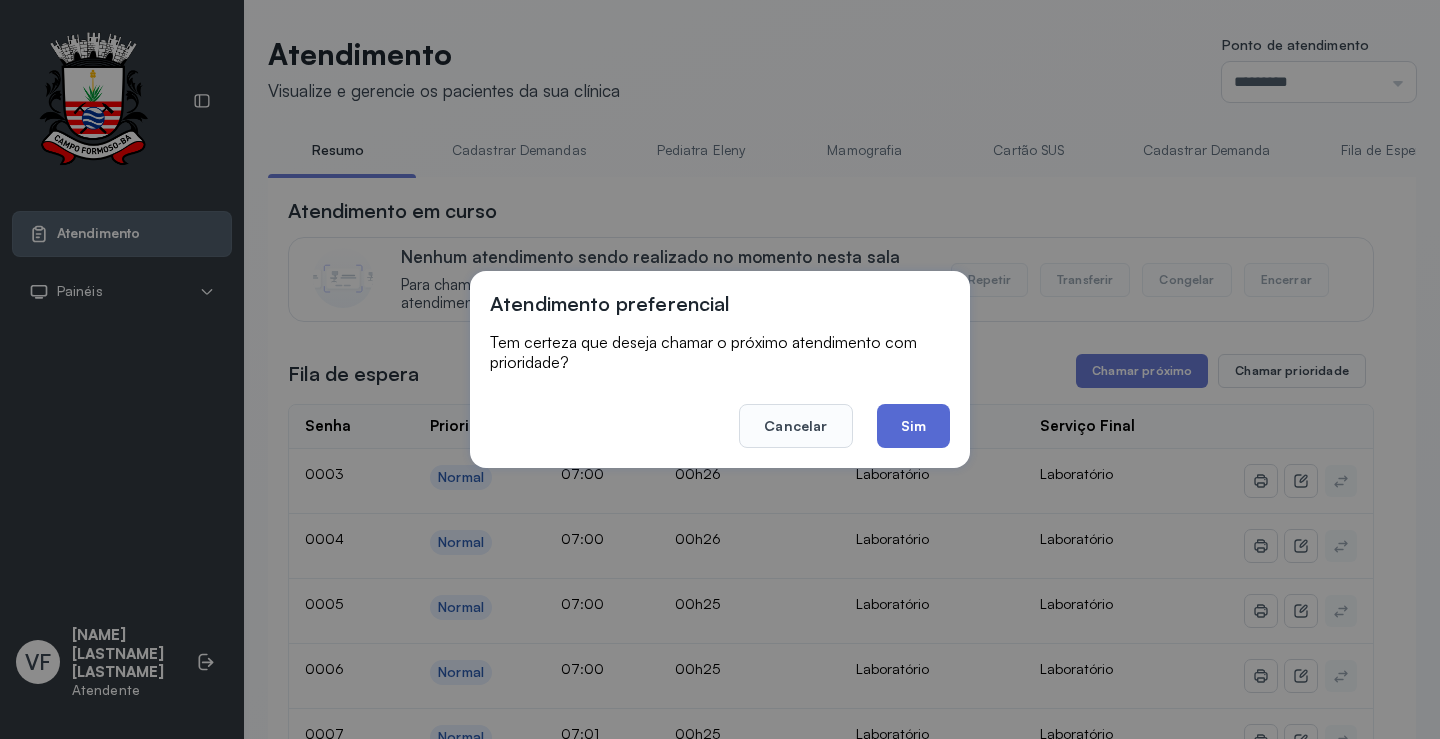 click on "Sim" 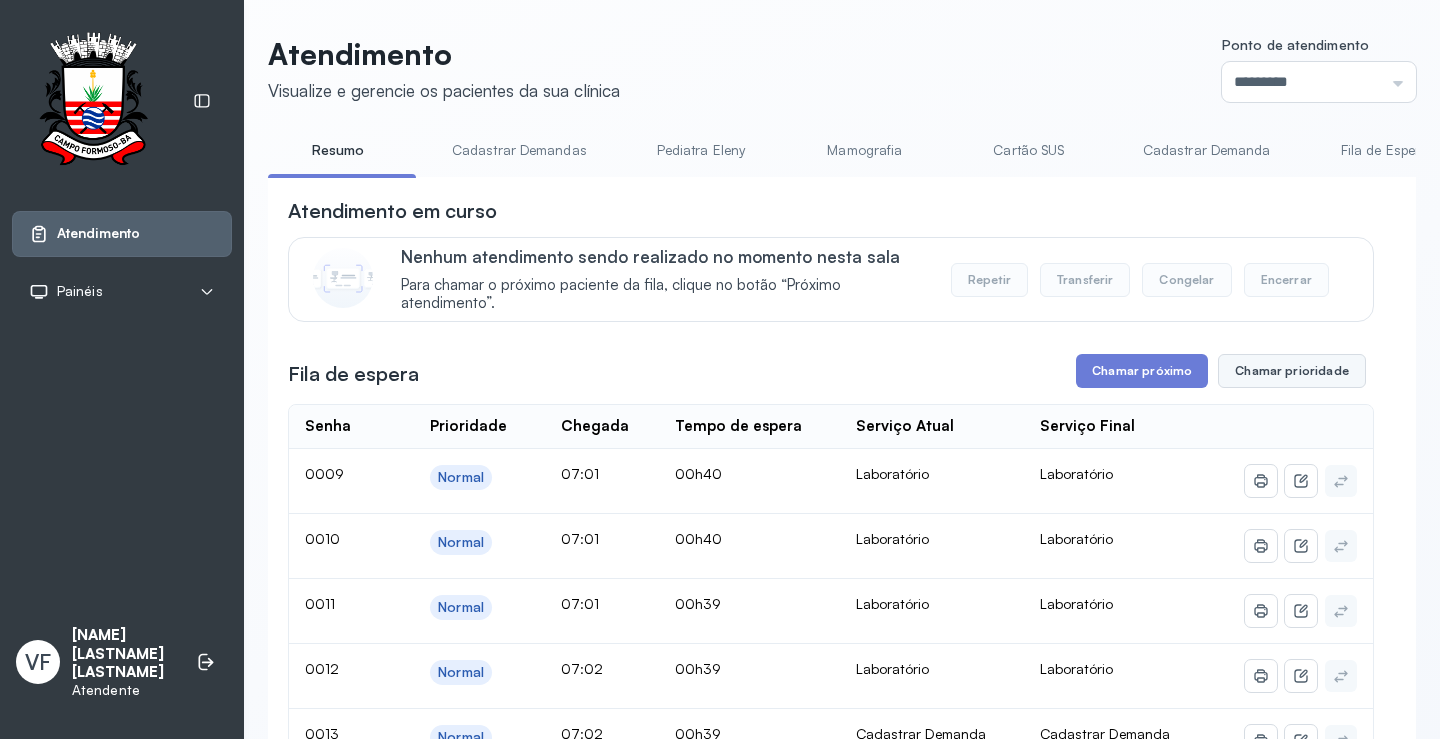 click on "Chamar prioridade" at bounding box center [1292, 371] 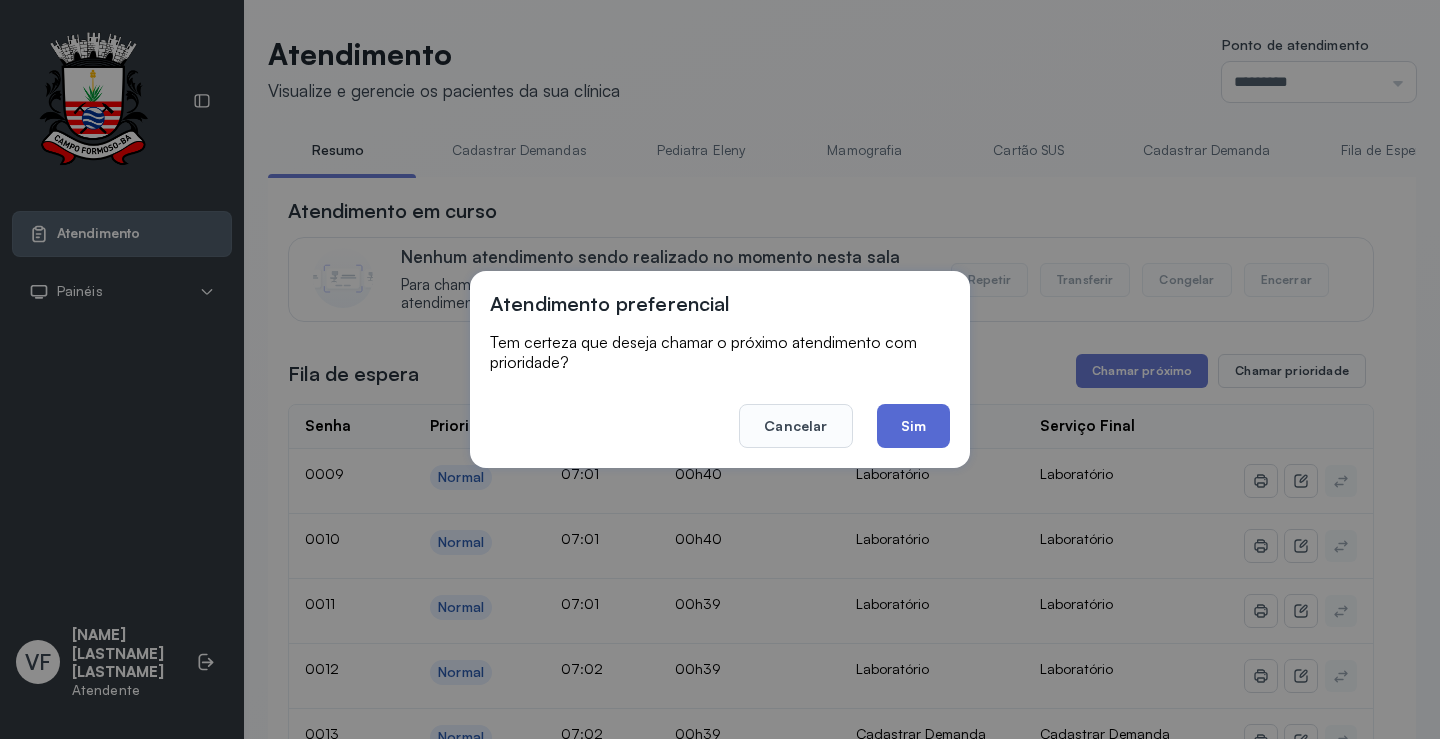 click on "Sim" 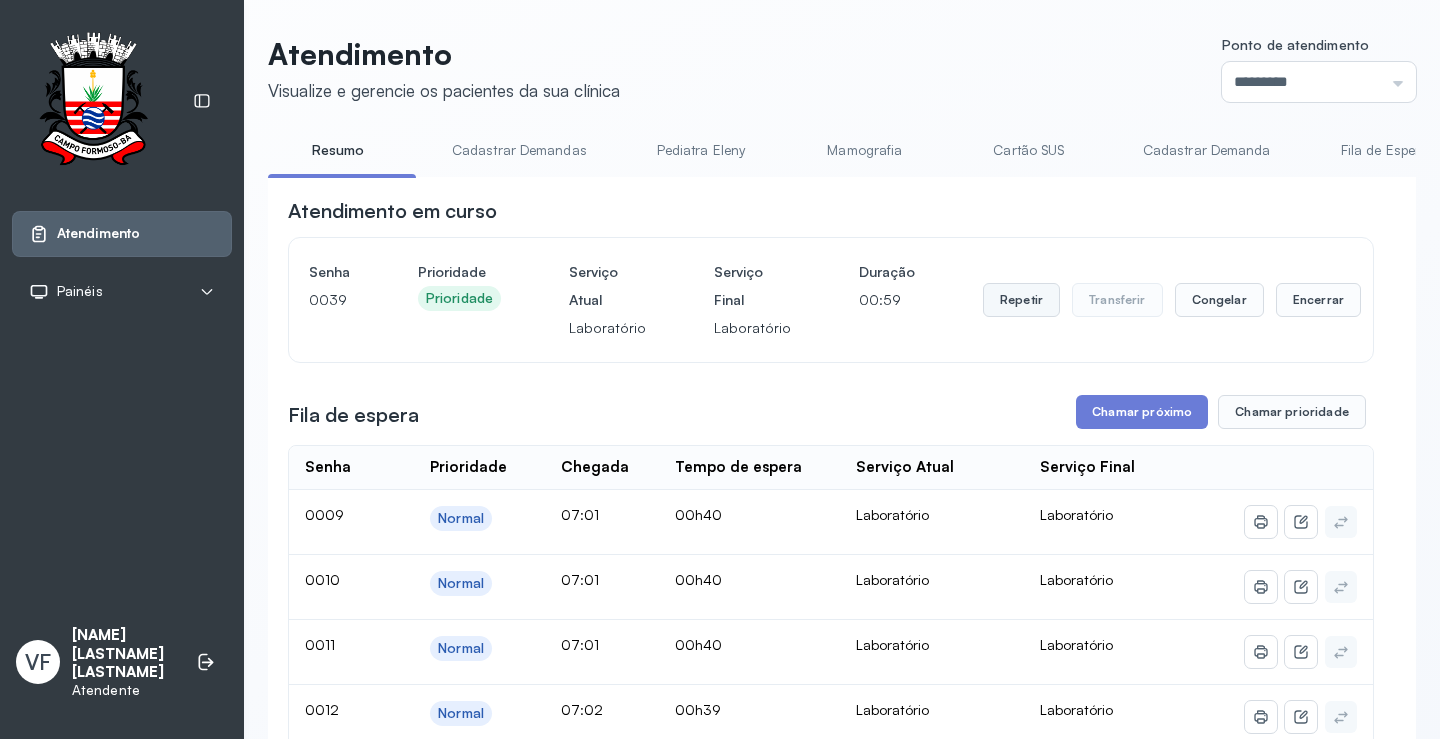 click on "Repetir" at bounding box center [1021, 300] 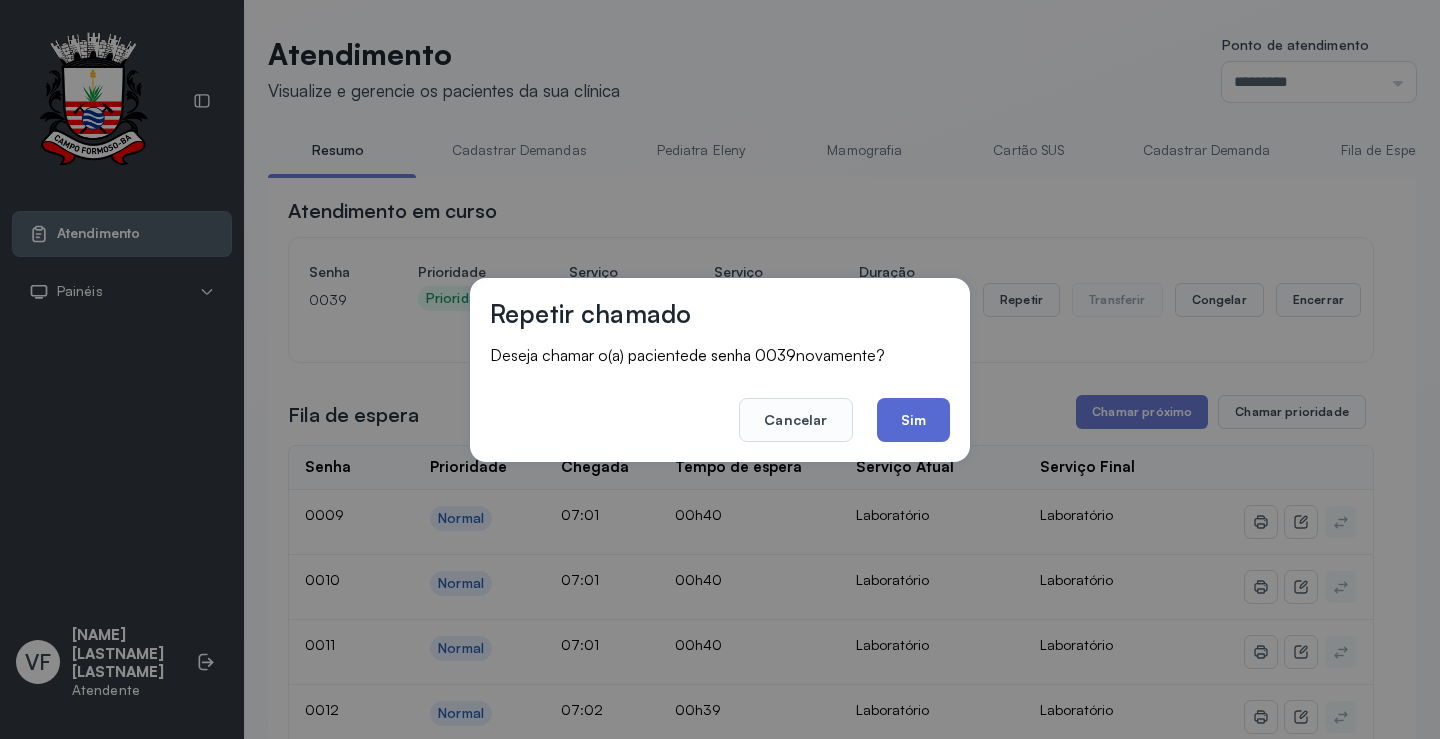 click on "Sim" 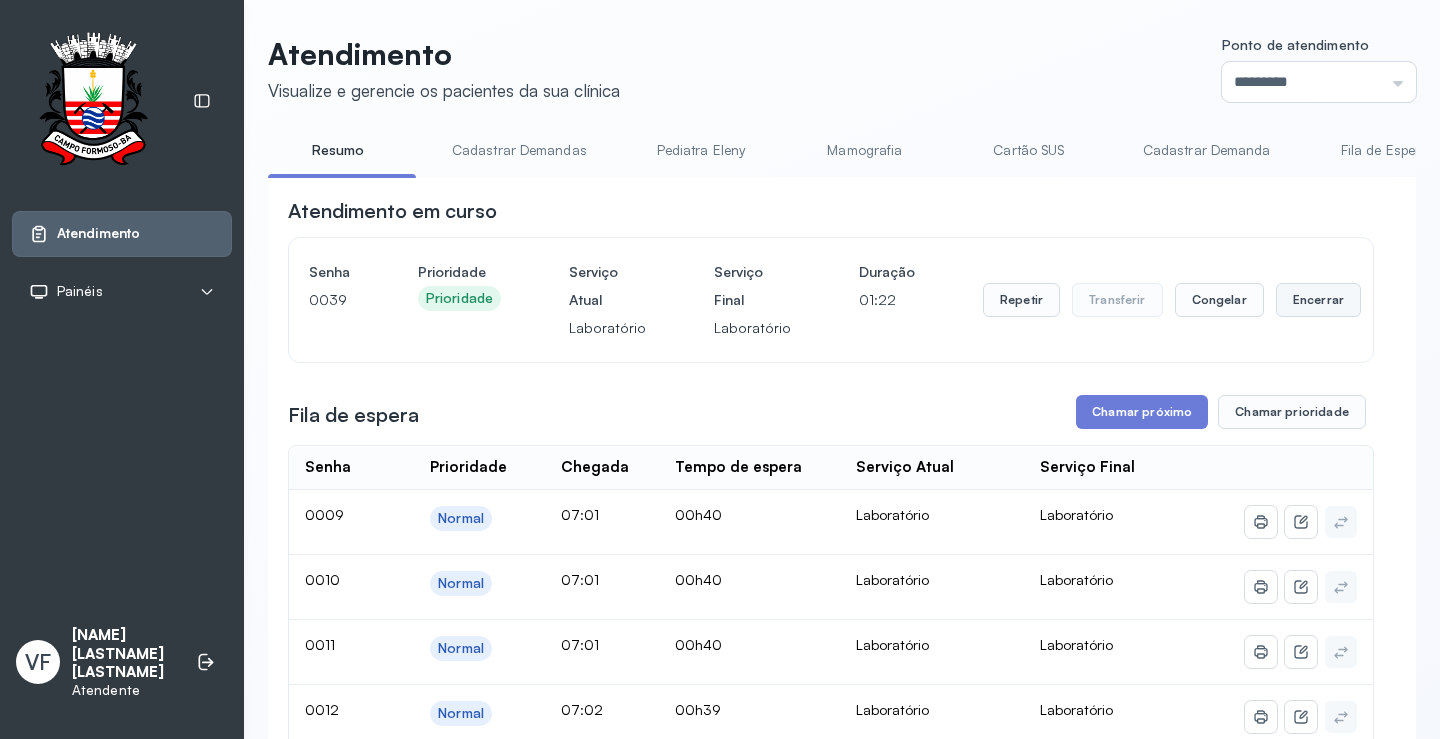 click on "Encerrar" at bounding box center [1318, 300] 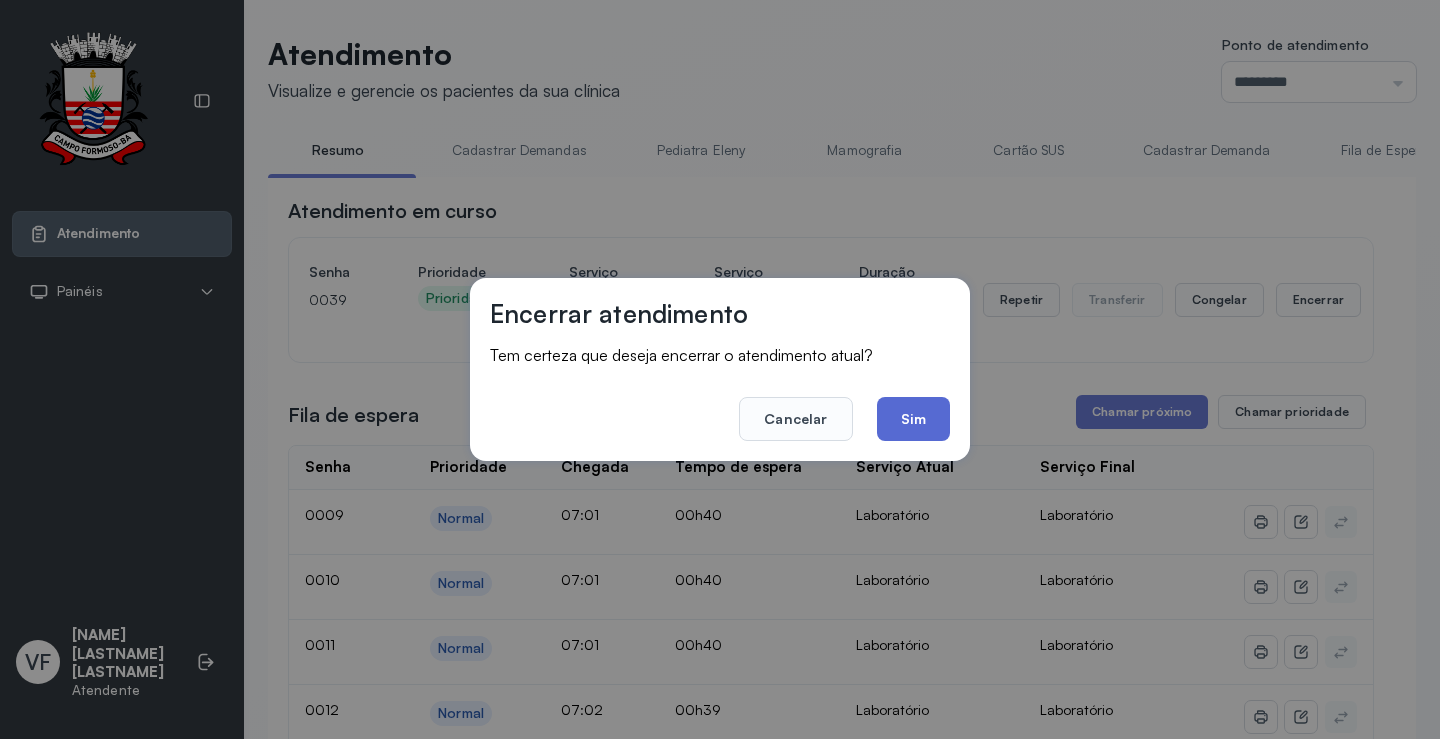 click on "Sim" 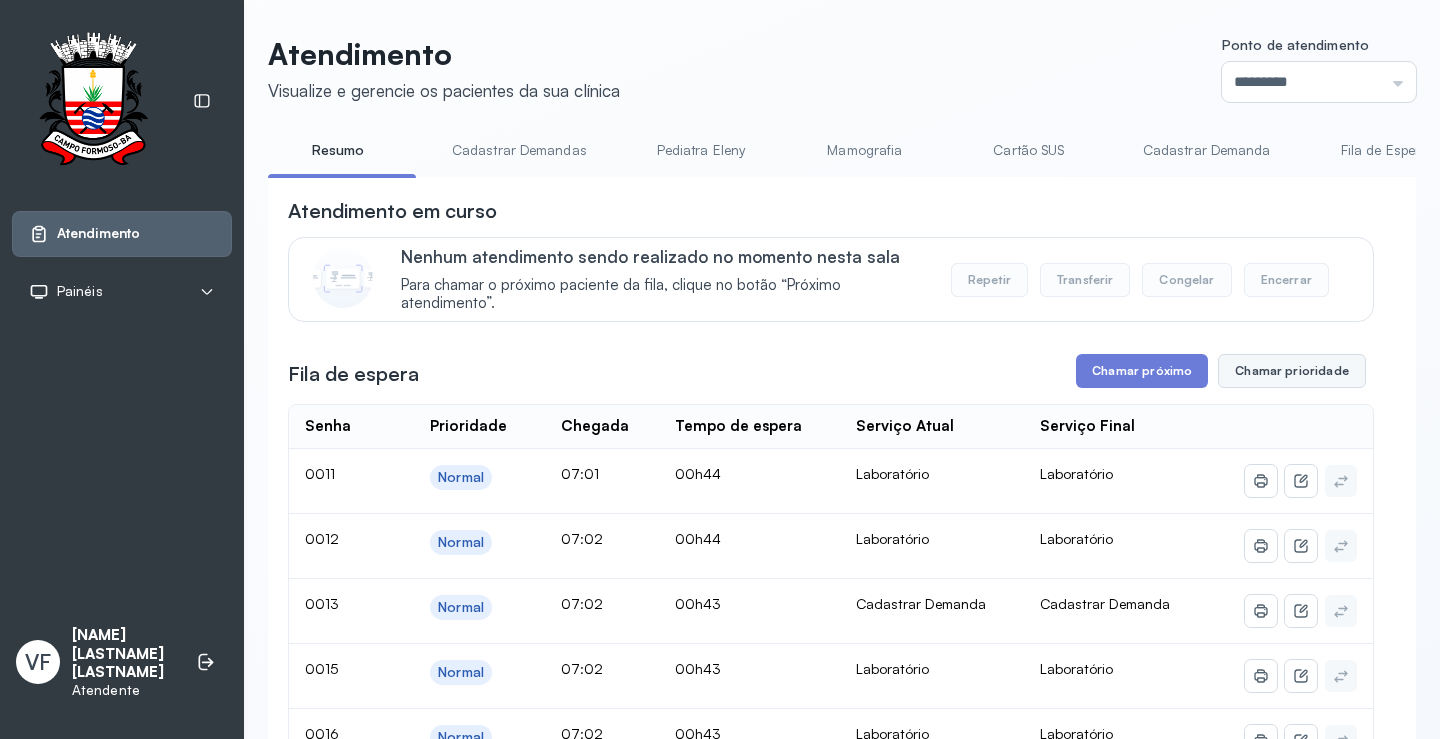 click on "Chamar prioridade" at bounding box center [1292, 371] 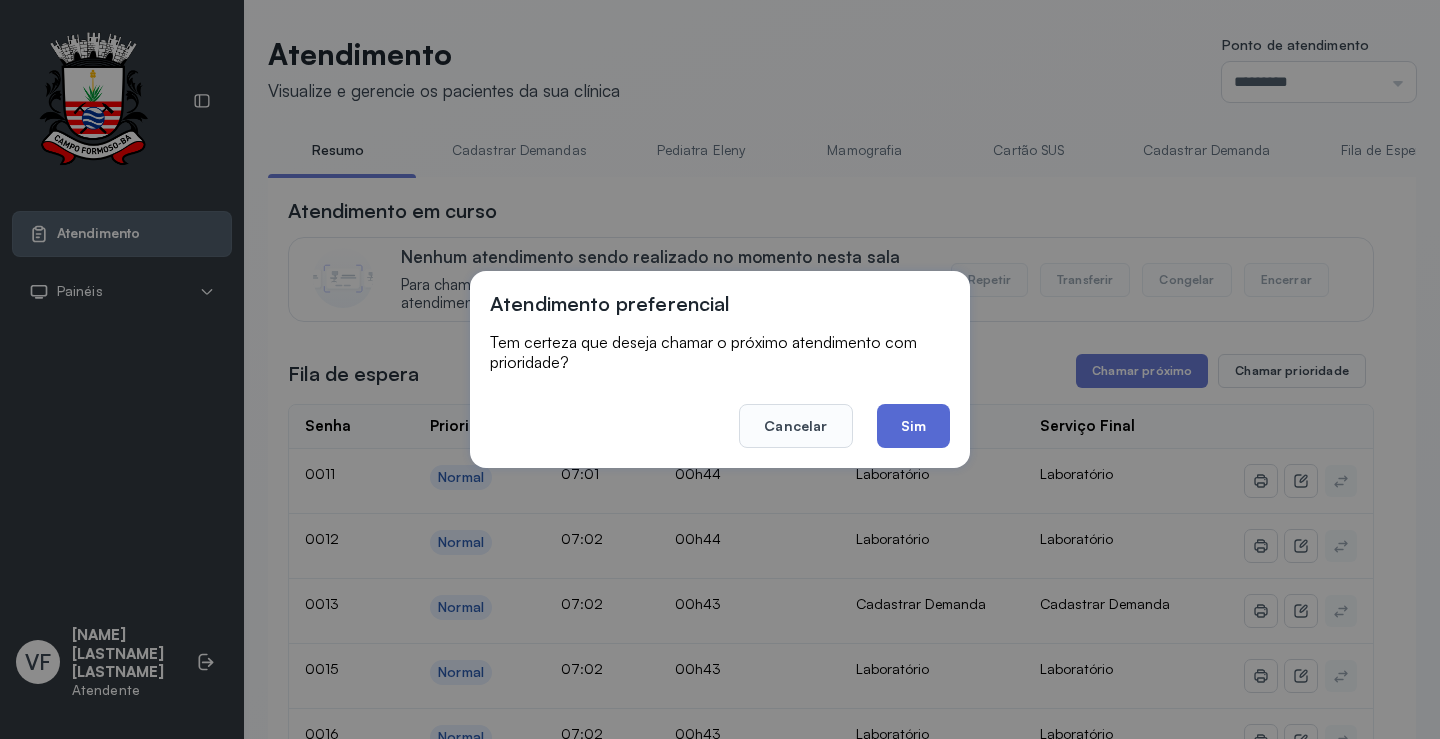 click on "Sim" 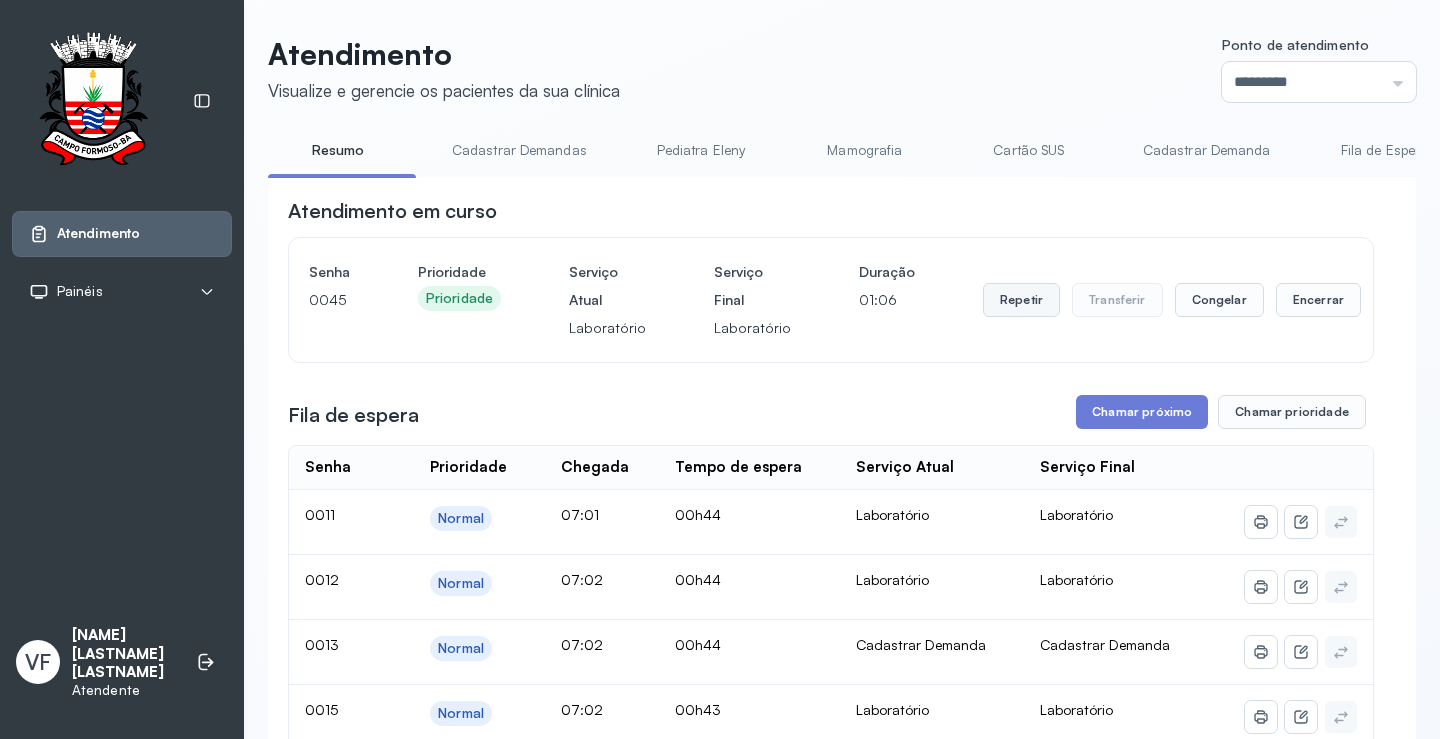 click on "Repetir" at bounding box center [1021, 300] 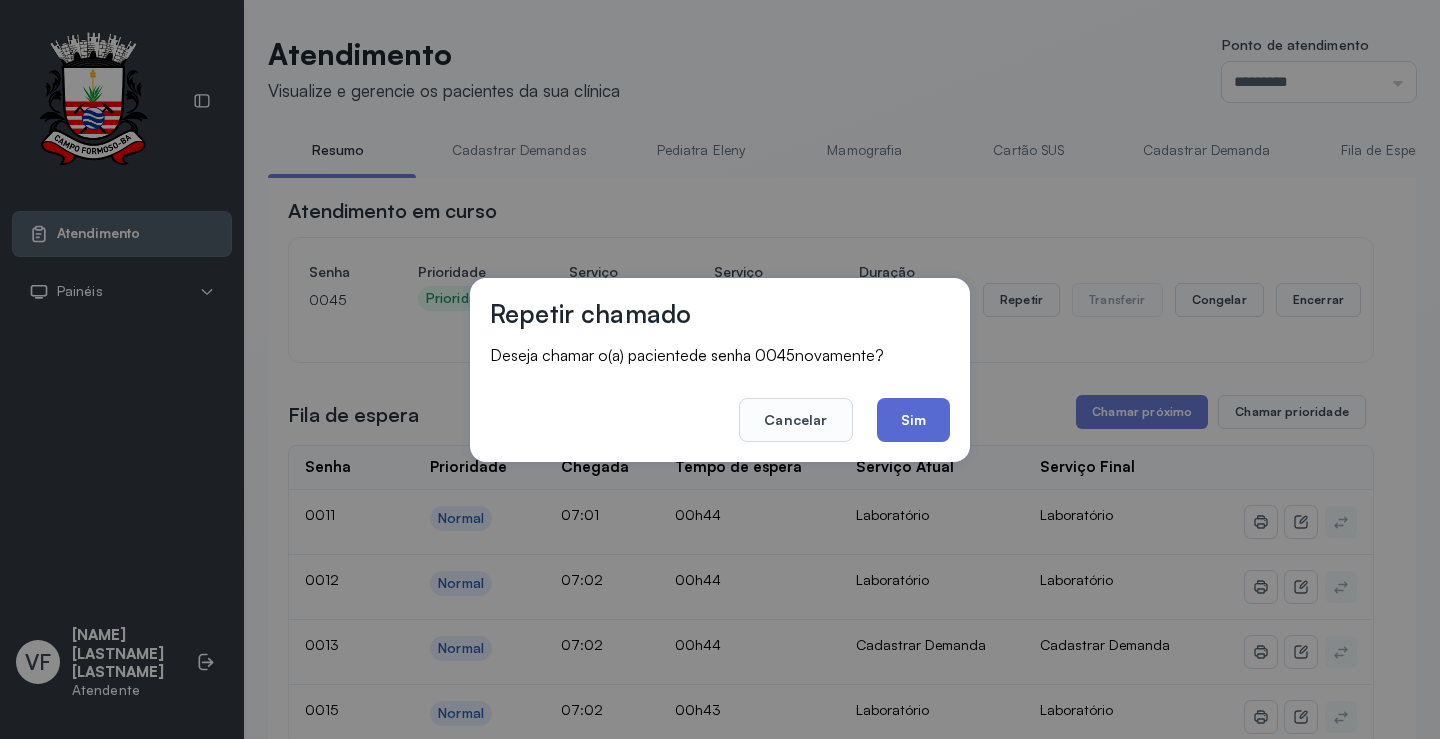 click on "Sim" 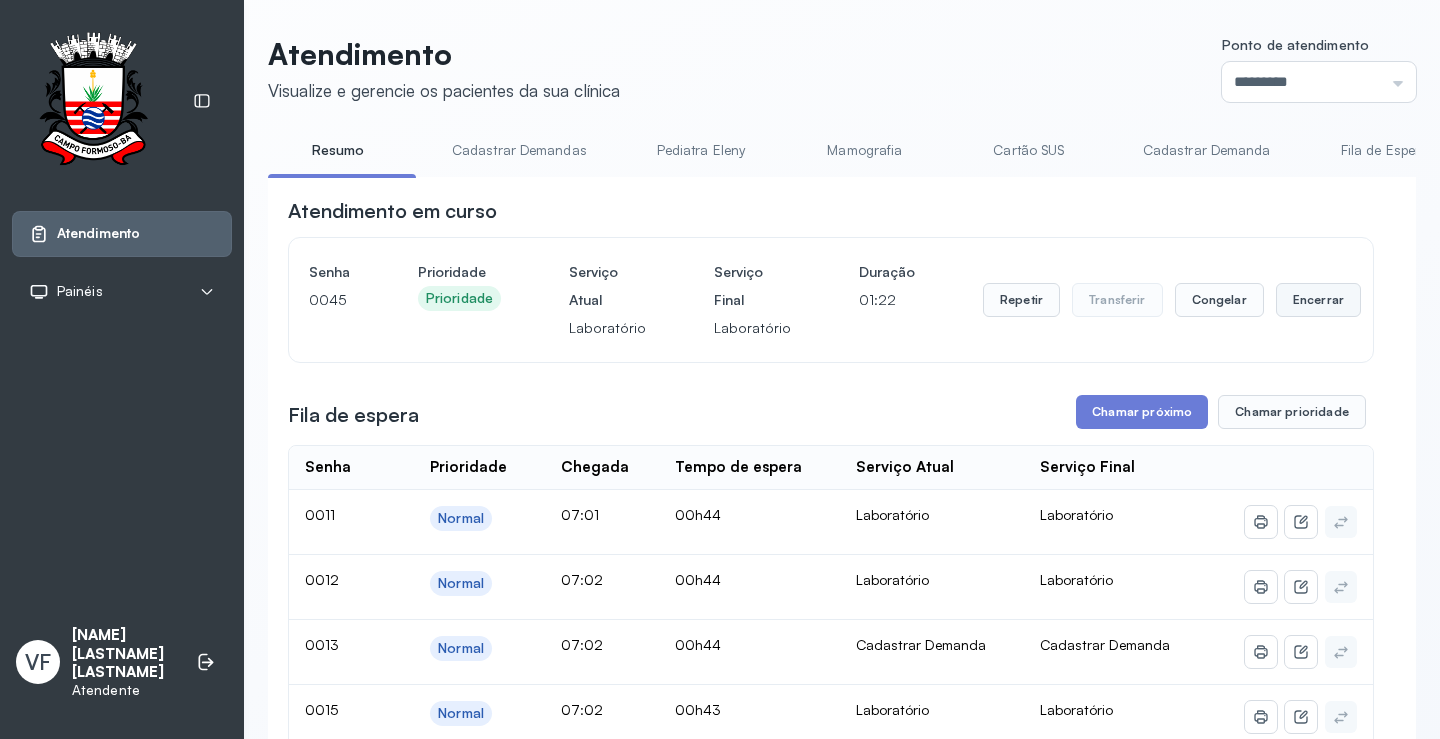 click on "Encerrar" at bounding box center [1318, 300] 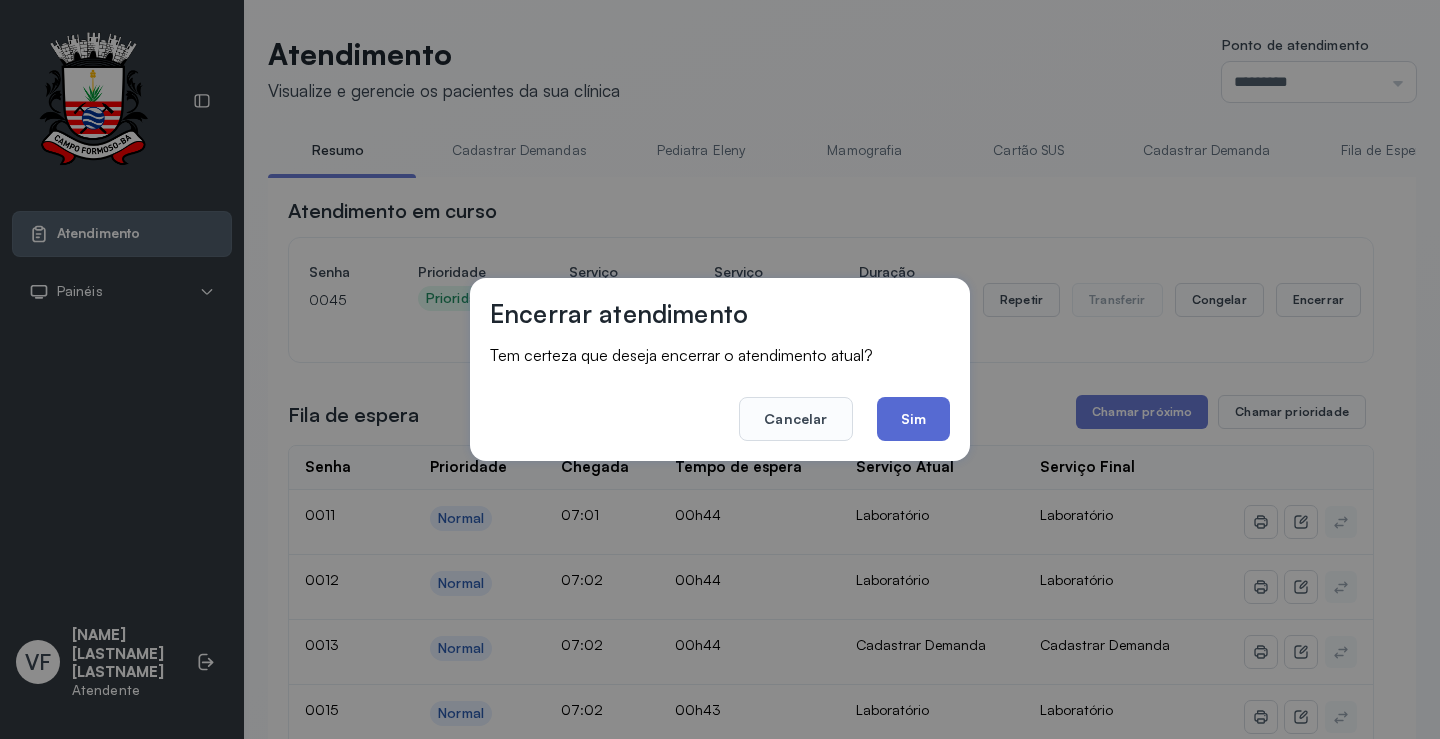 click on "Sim" 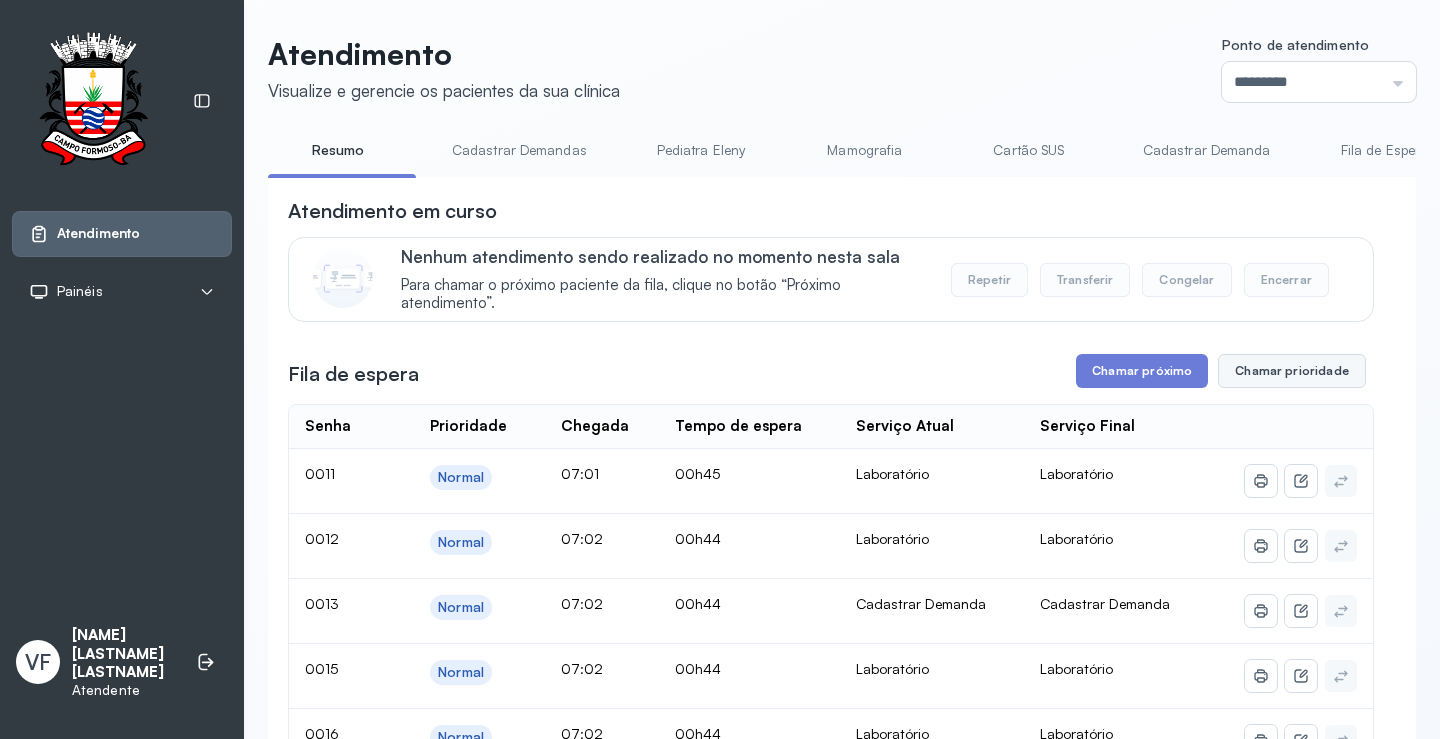 click on "Chamar prioridade" at bounding box center [1292, 371] 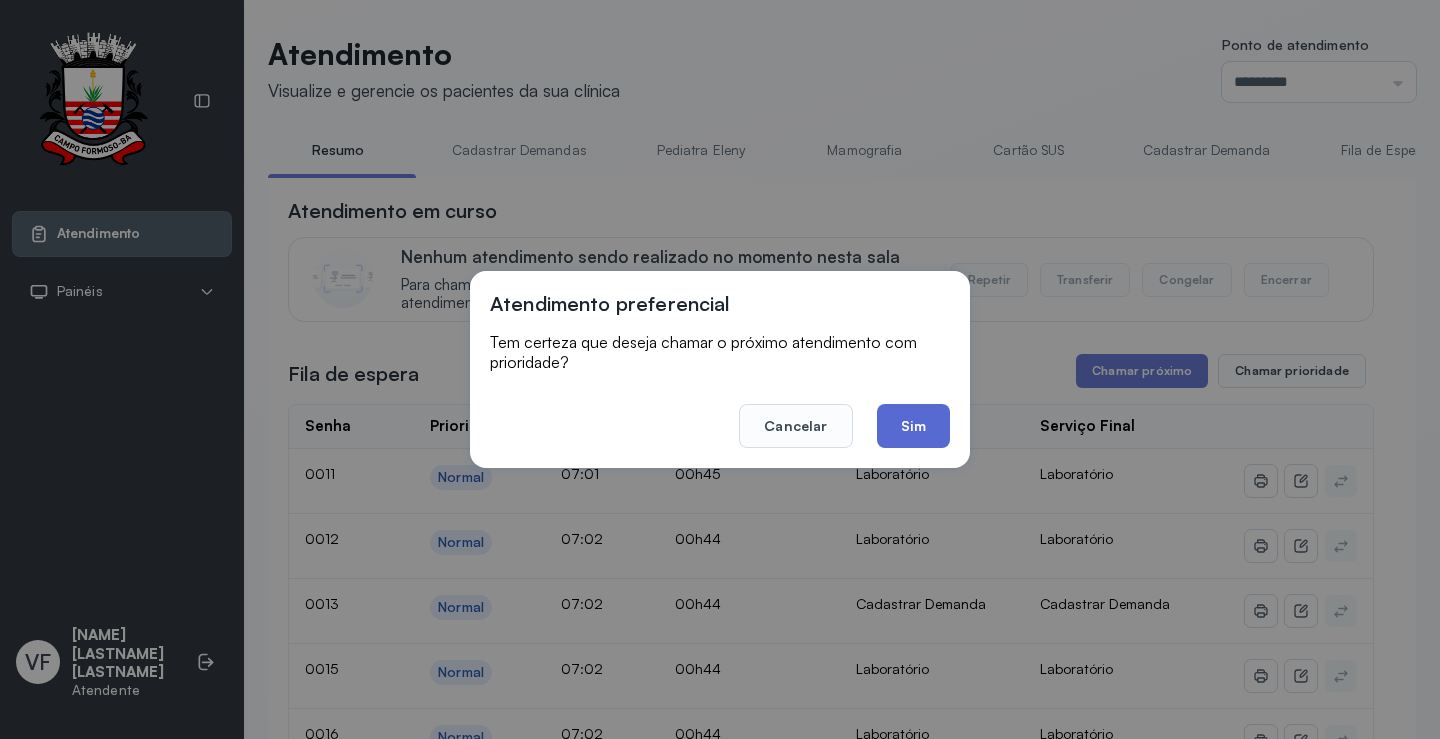 click on "Sim" 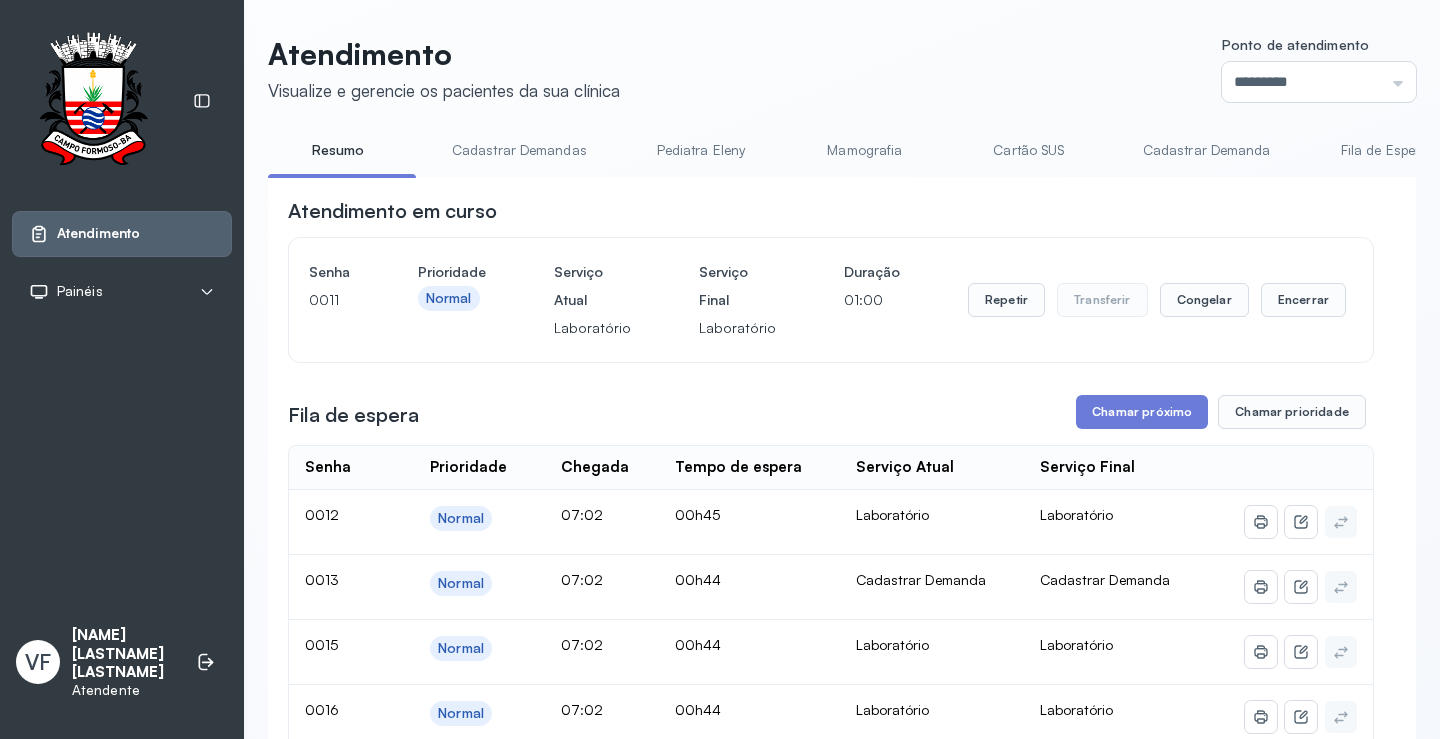 click on "Repetir Transferir Congelar Encerrar" at bounding box center [1157, 300] 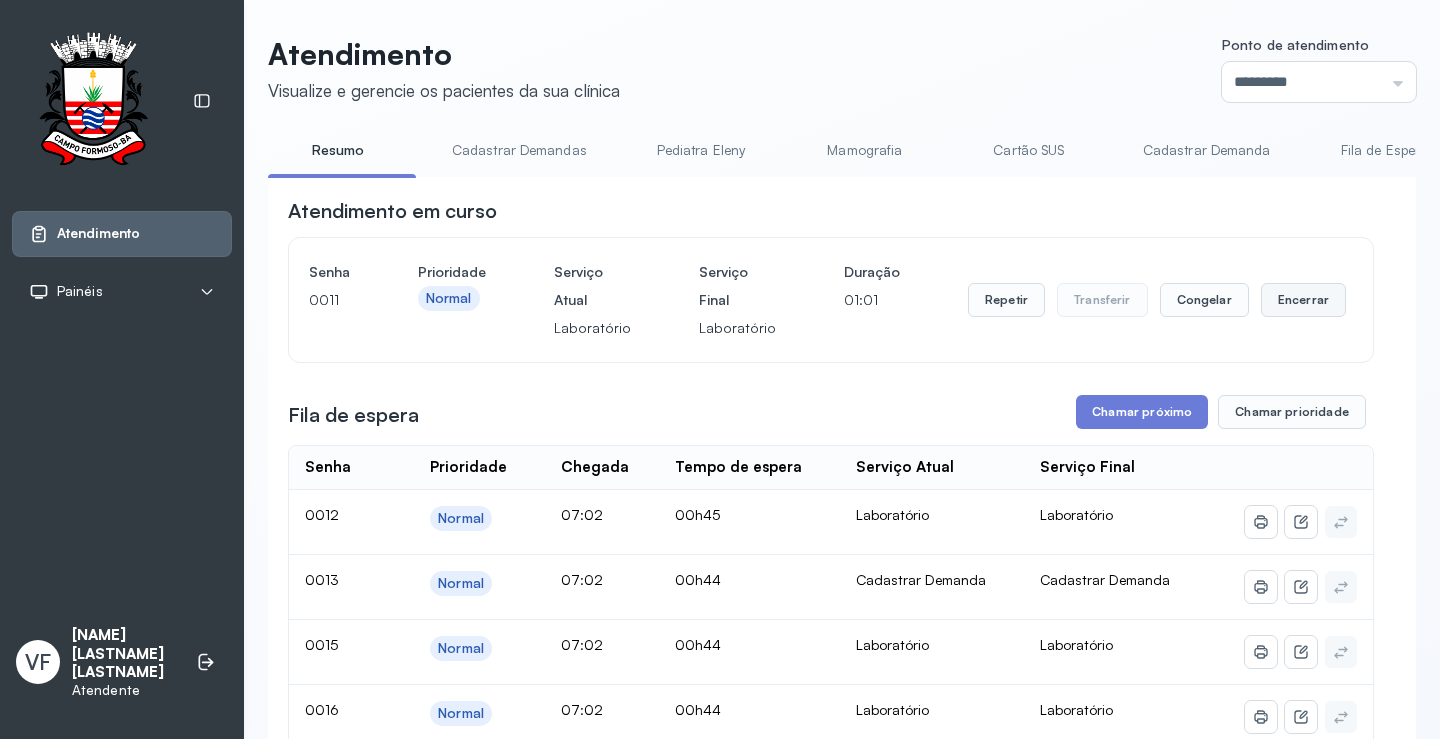click on "Encerrar" at bounding box center (1303, 300) 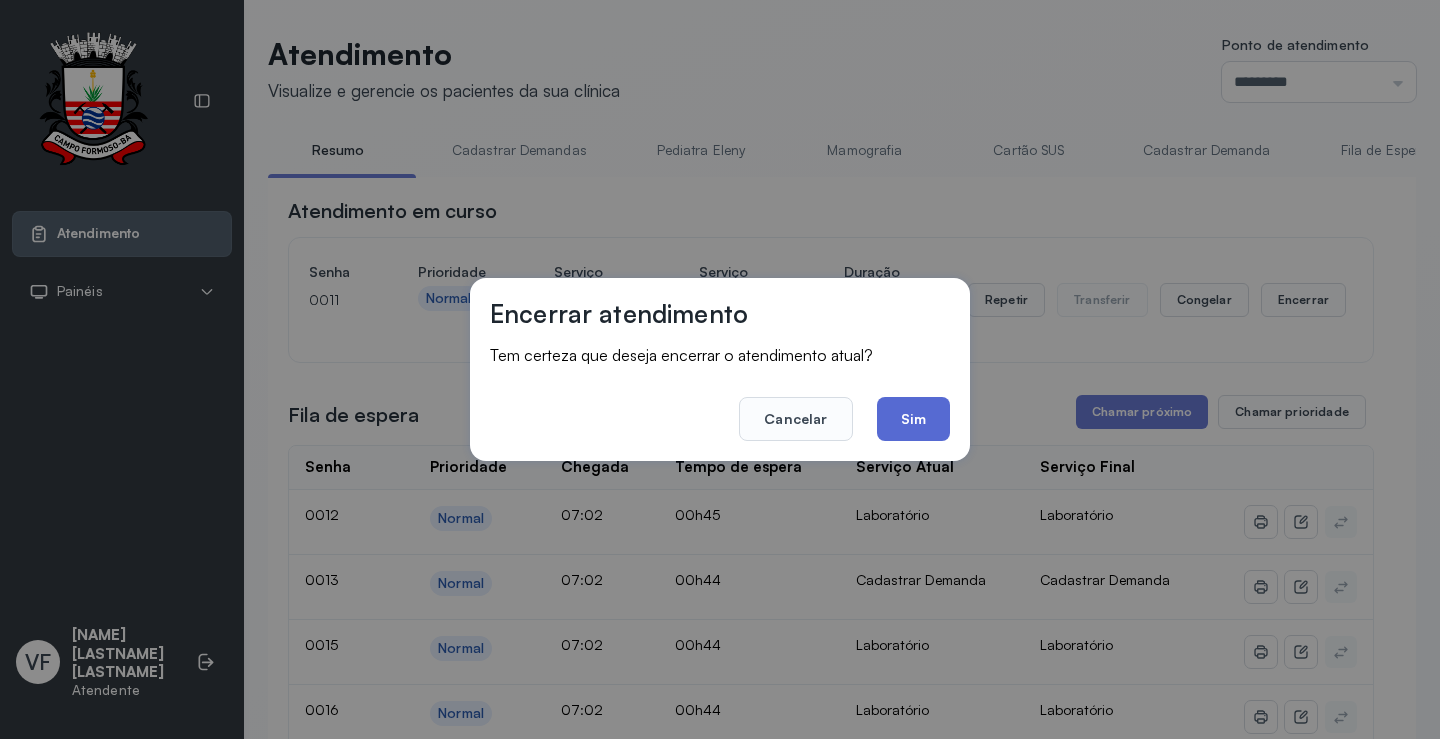 click on "Sim" 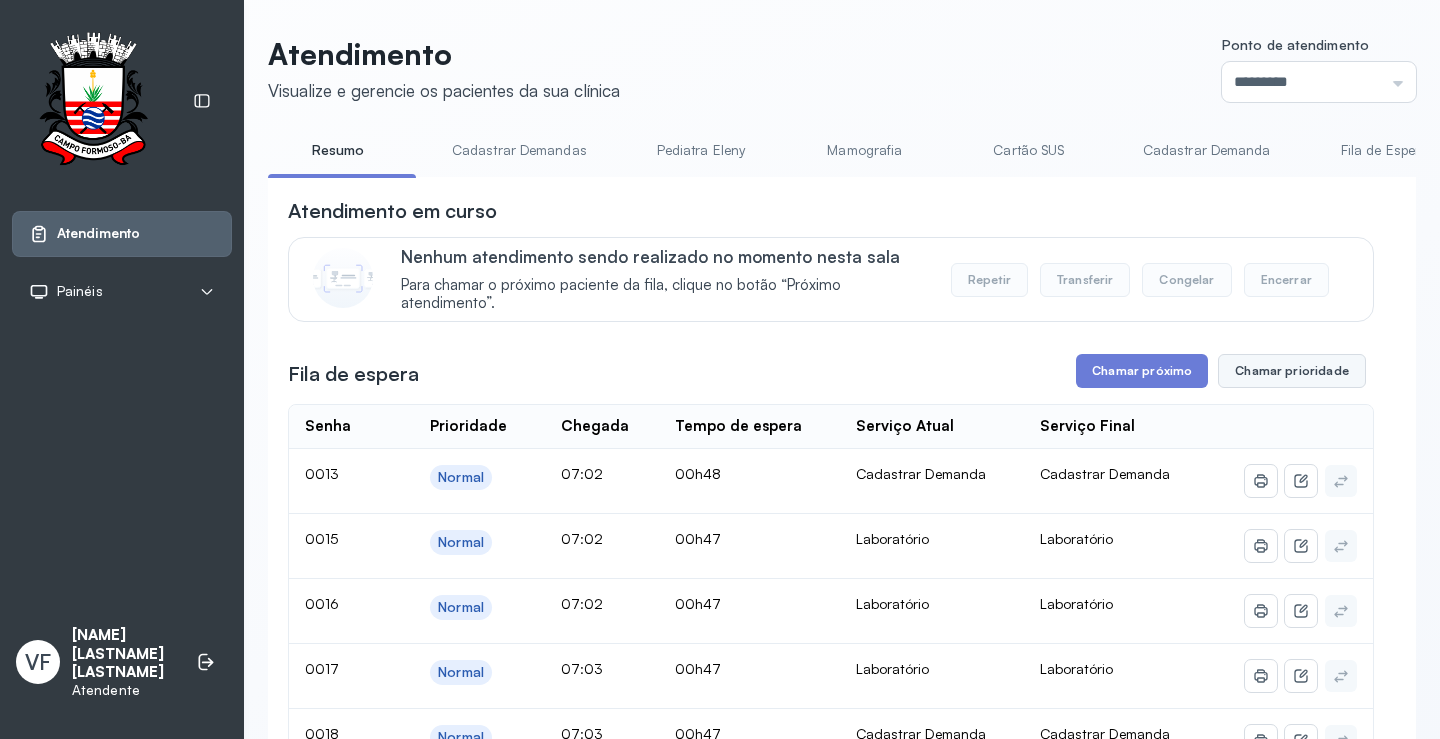 click on "Chamar prioridade" at bounding box center [1292, 371] 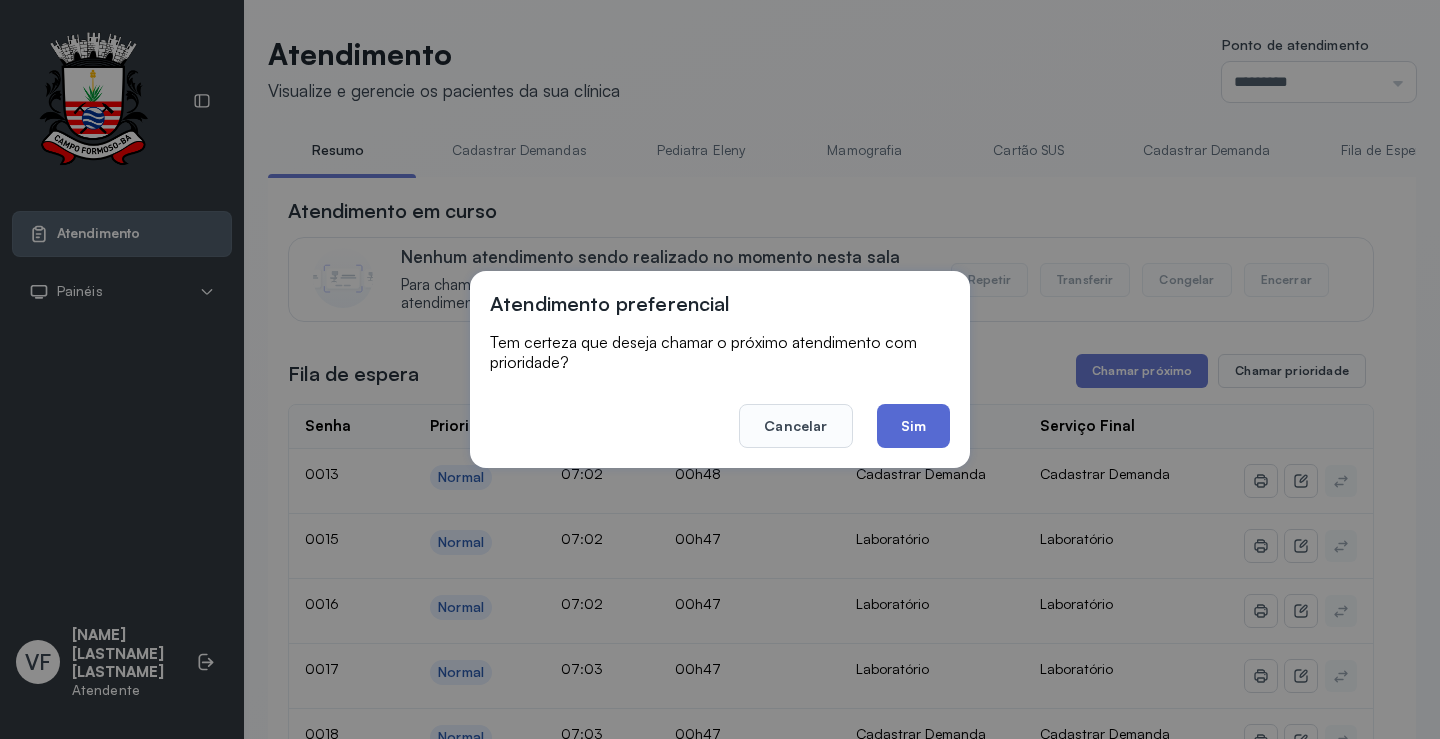 click on "Sim" 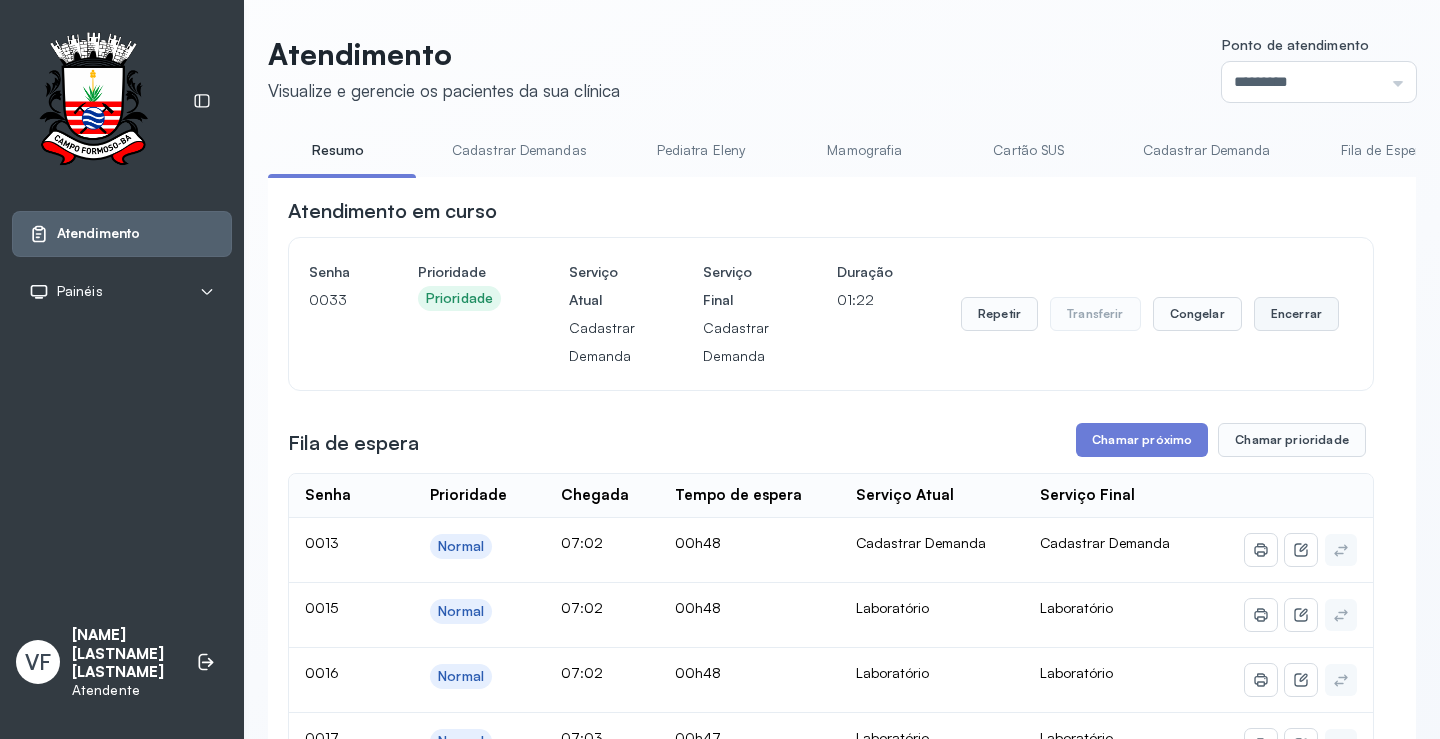 click on "Encerrar" at bounding box center [1296, 314] 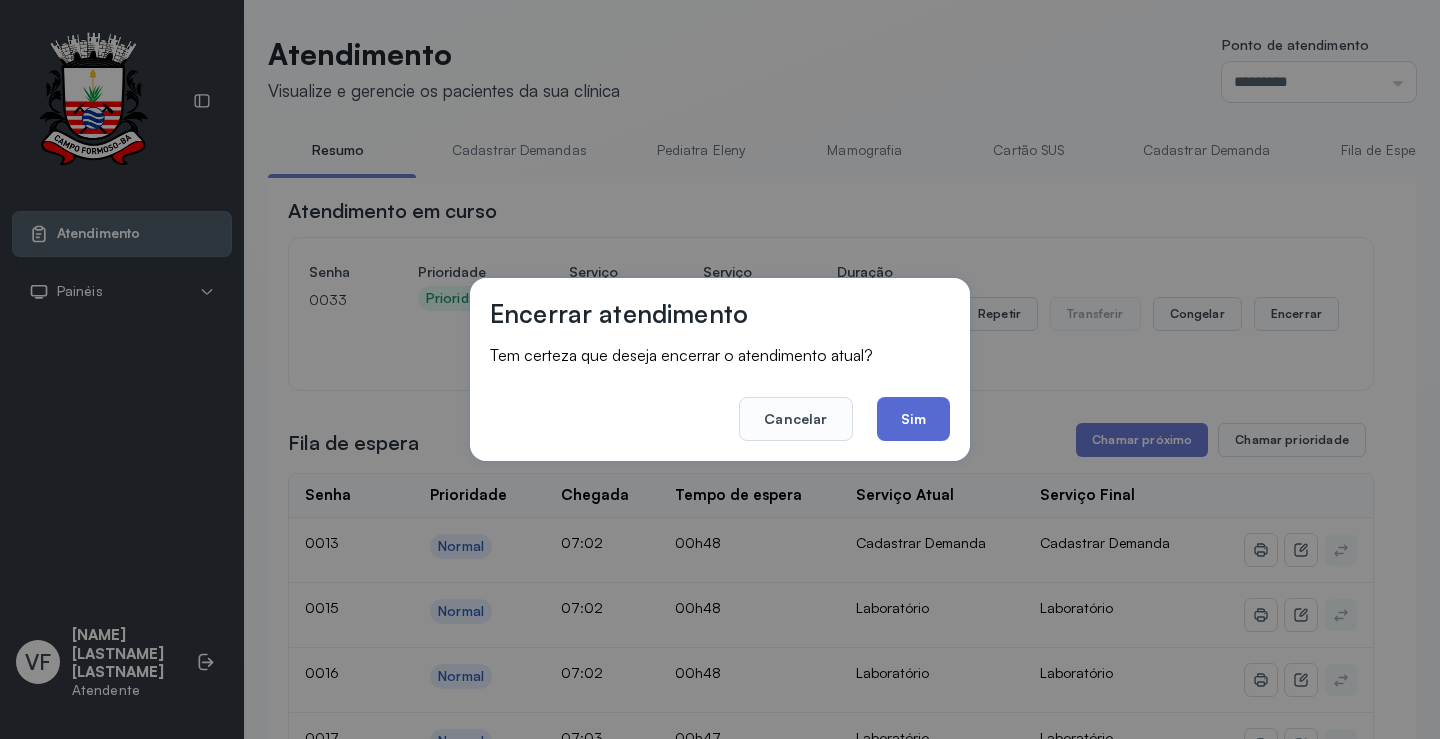 click on "Sim" 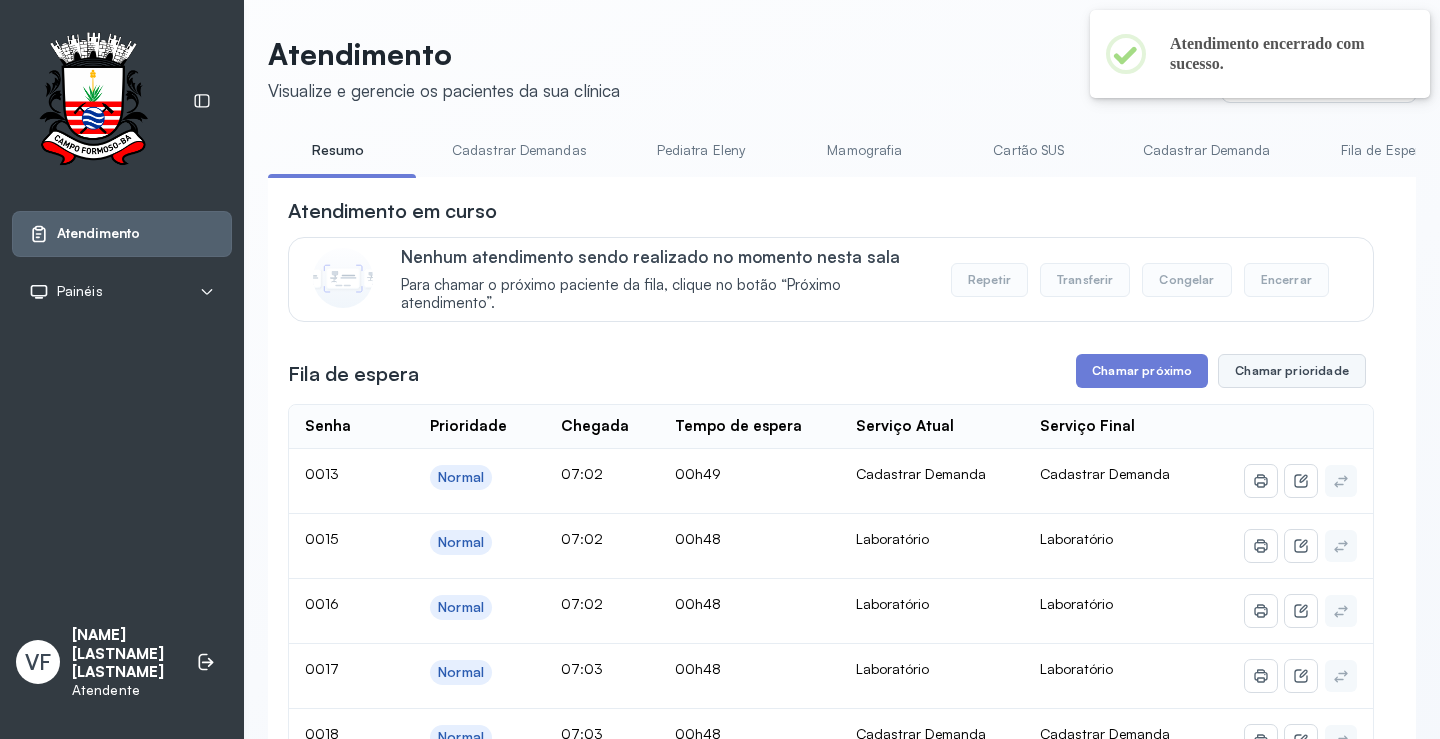 click on "Chamar prioridade" at bounding box center (1292, 371) 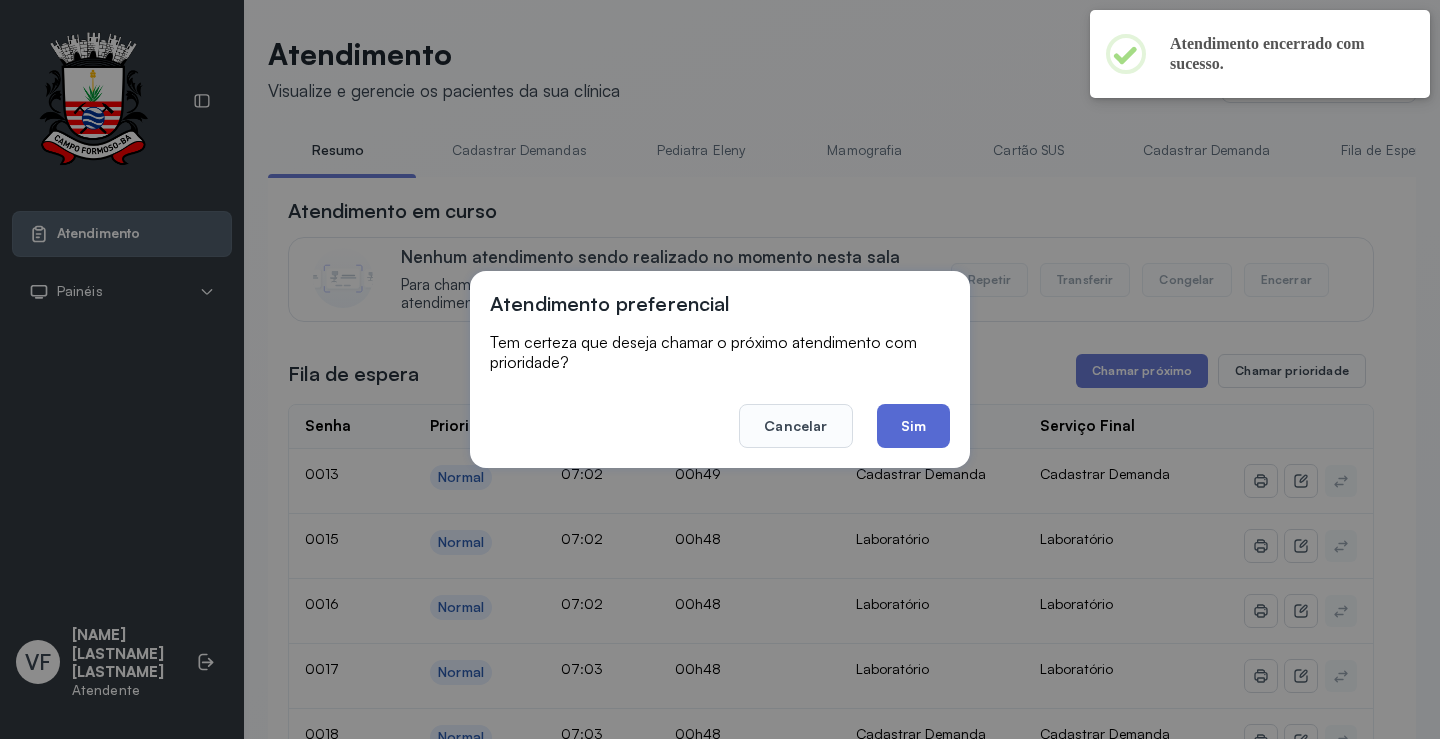 click on "Sim" 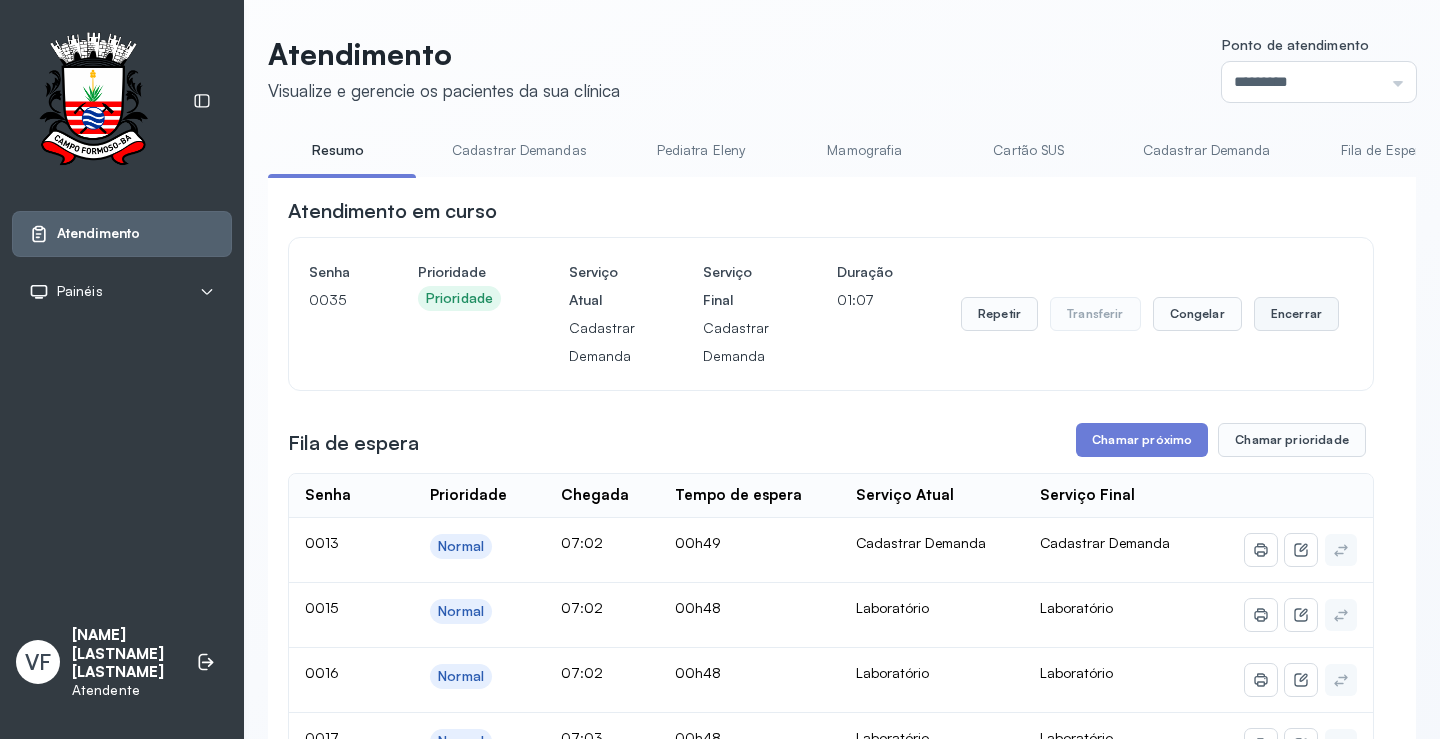 click on "Encerrar" at bounding box center (1296, 314) 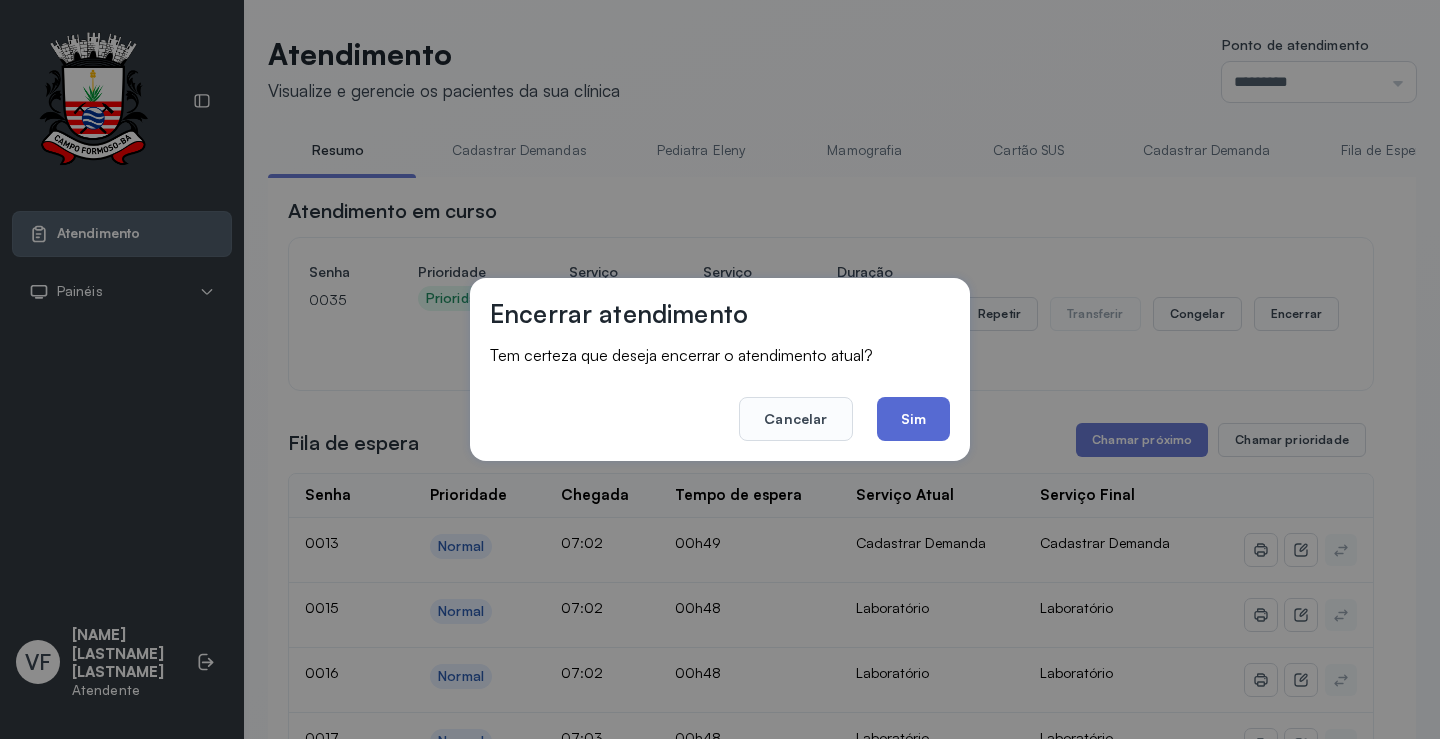 click on "Sim" 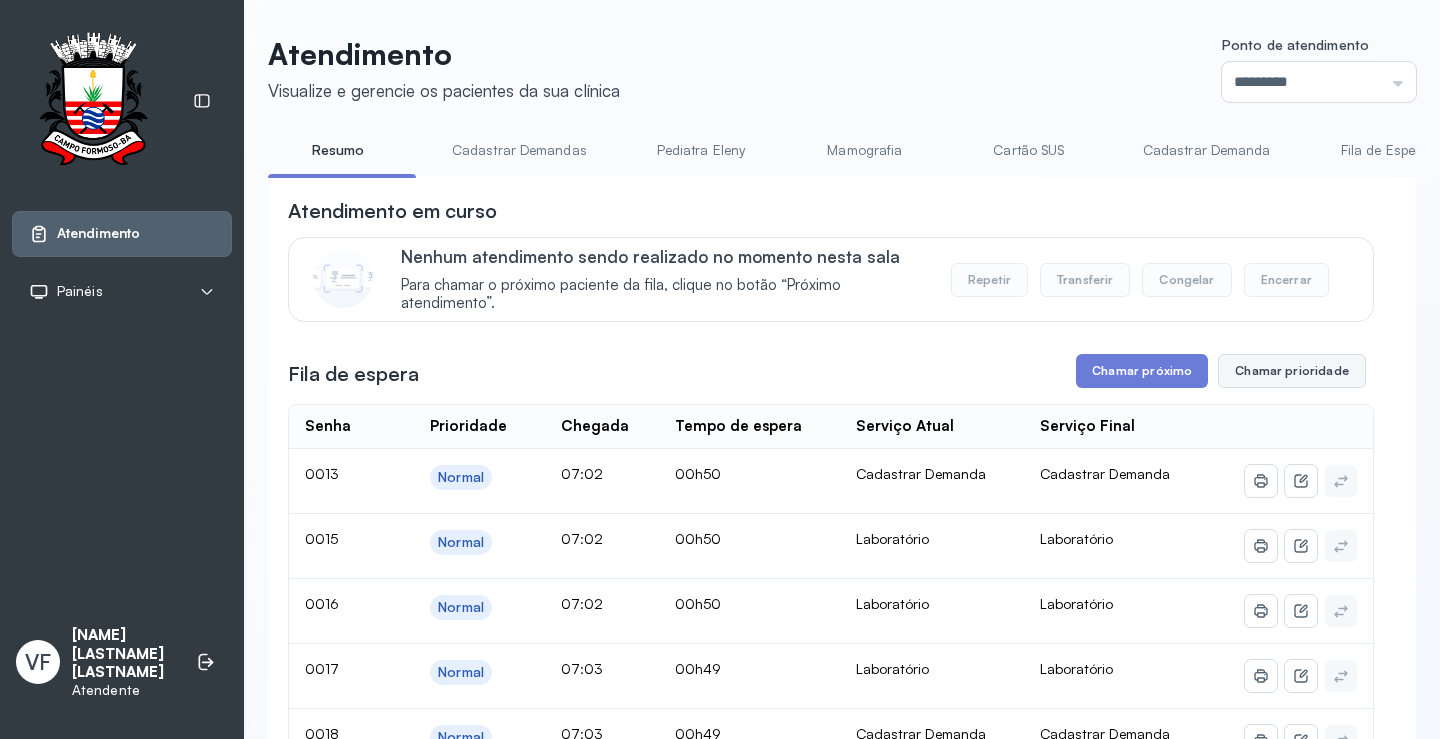 click on "Chamar prioridade" at bounding box center [1292, 371] 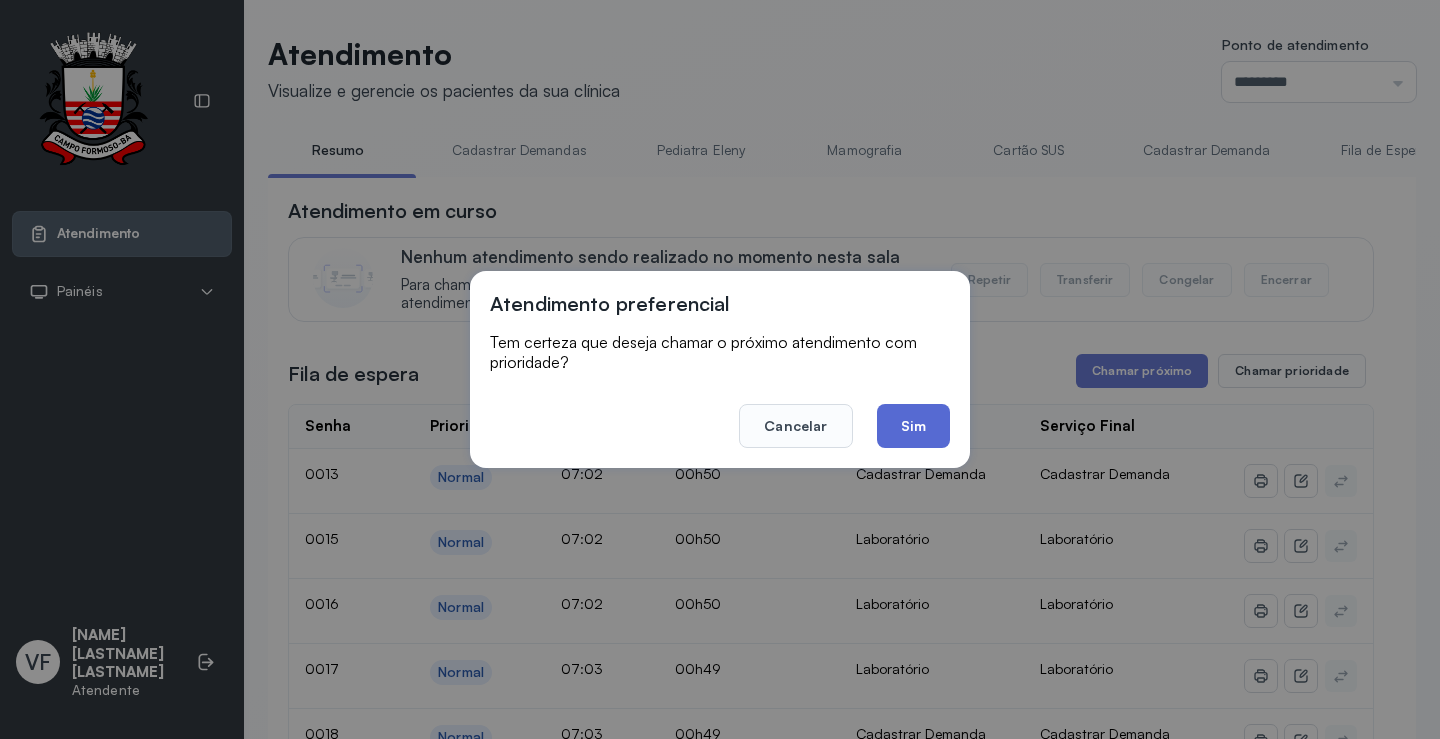 click on "Sim" 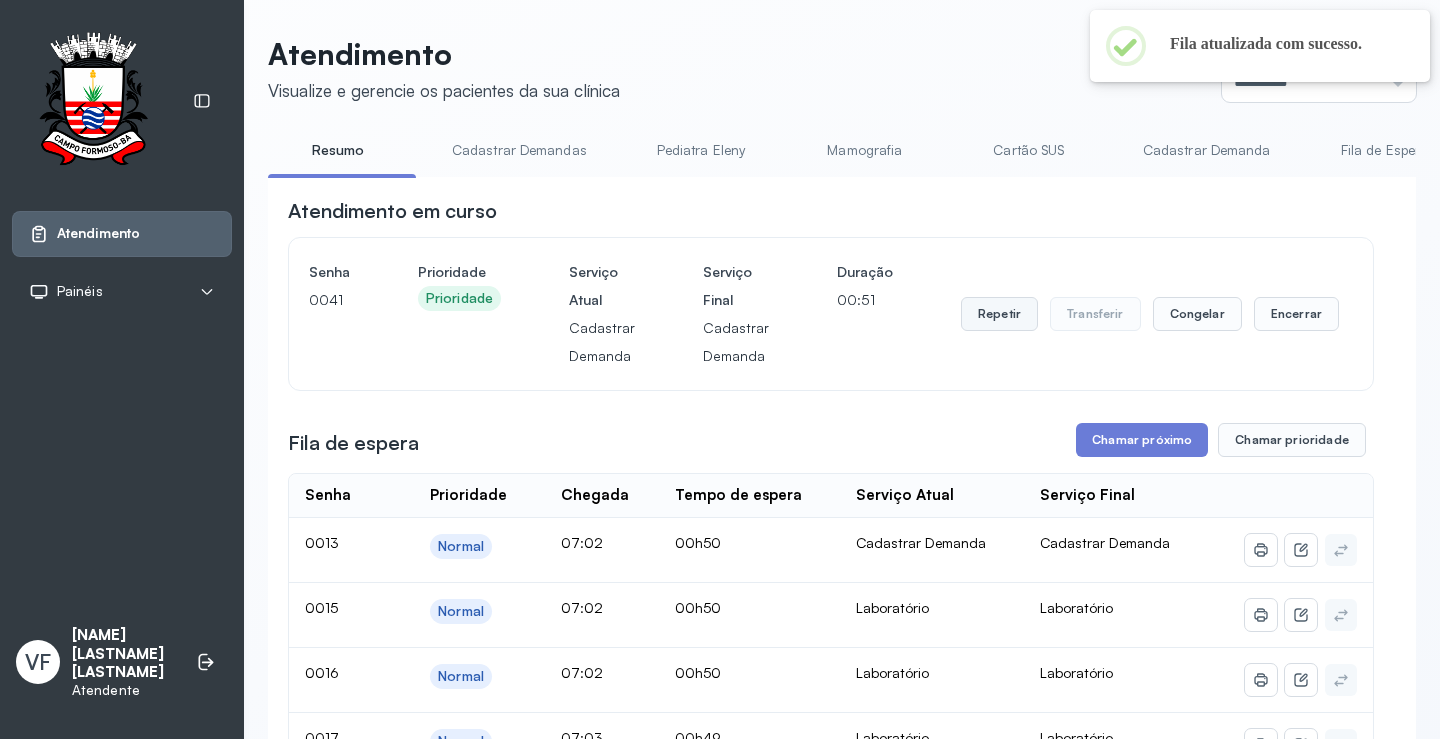 click on "Repetir" at bounding box center (999, 314) 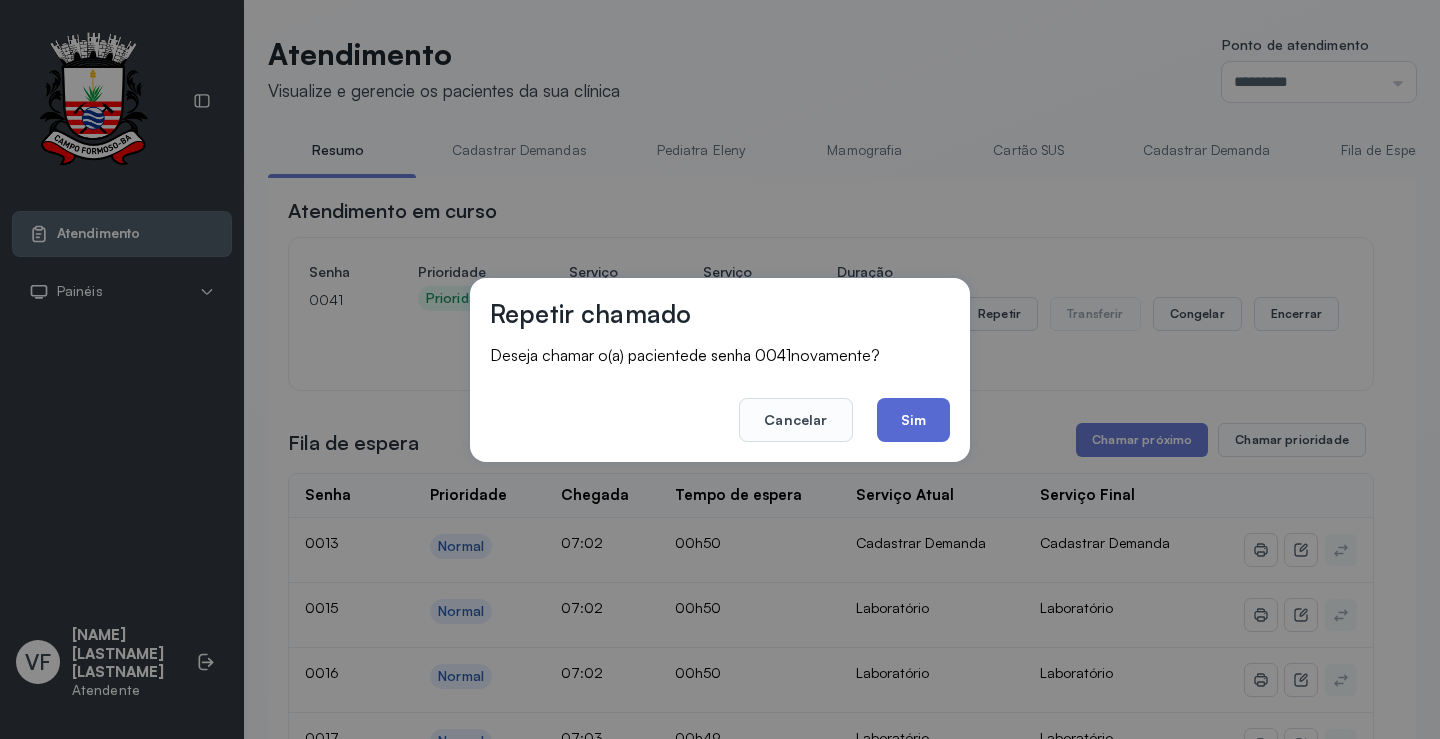 click on "Sim" 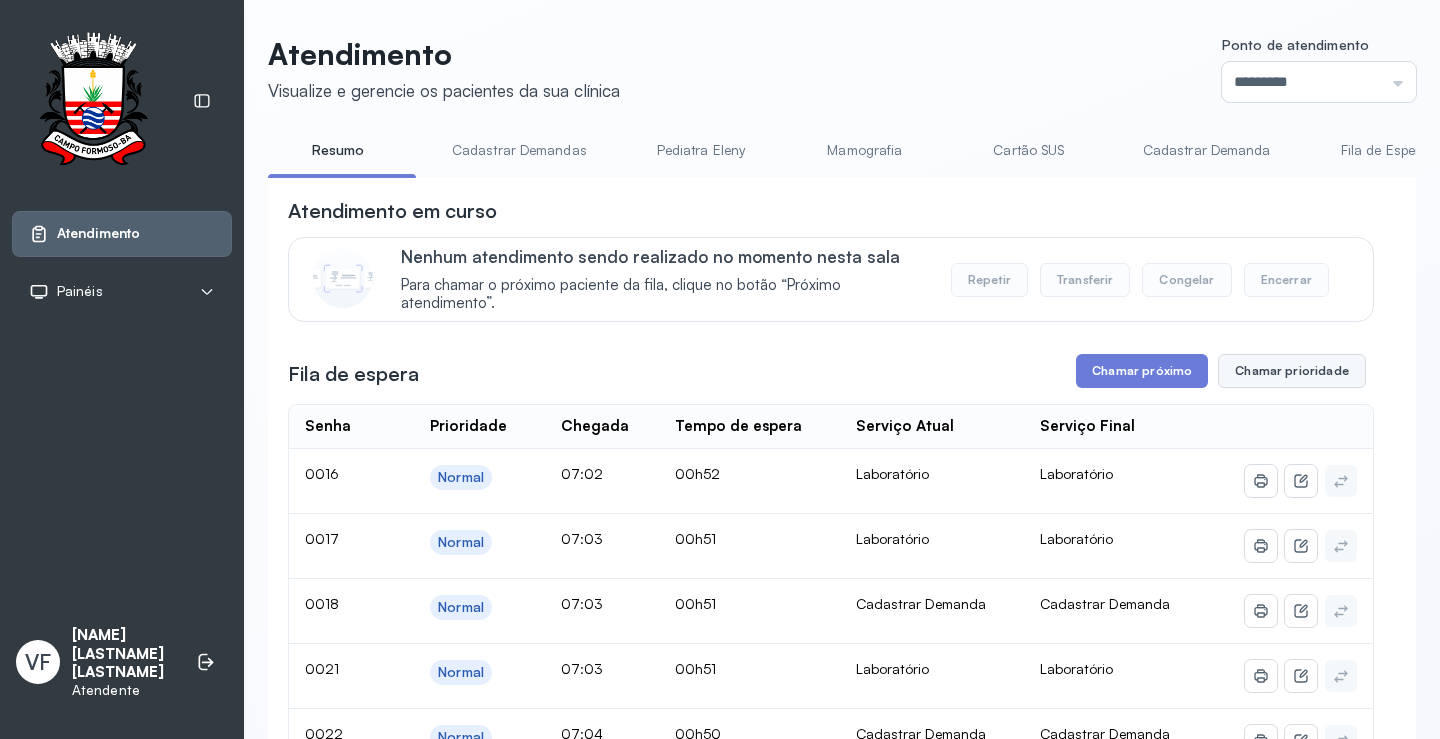 click on "Chamar prioridade" at bounding box center (1292, 371) 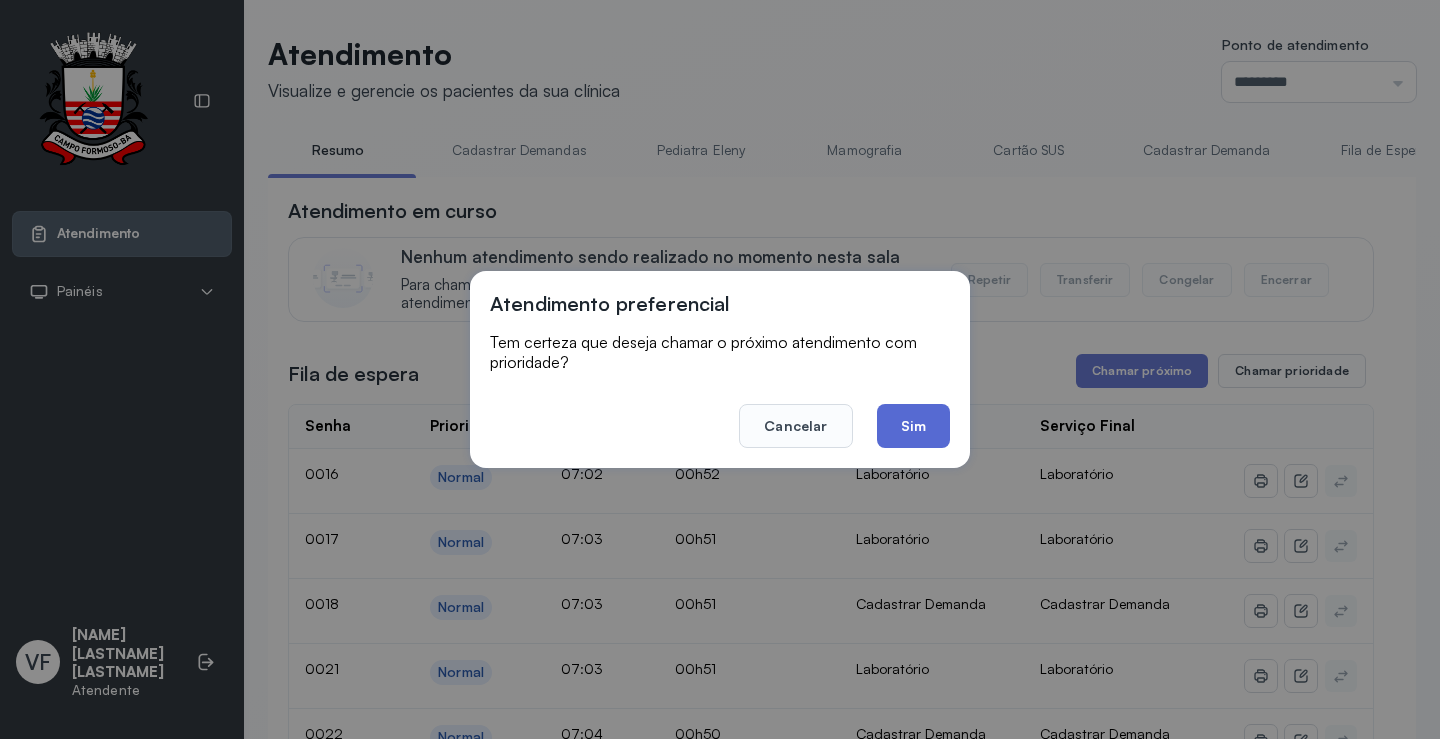 click on "Sim" 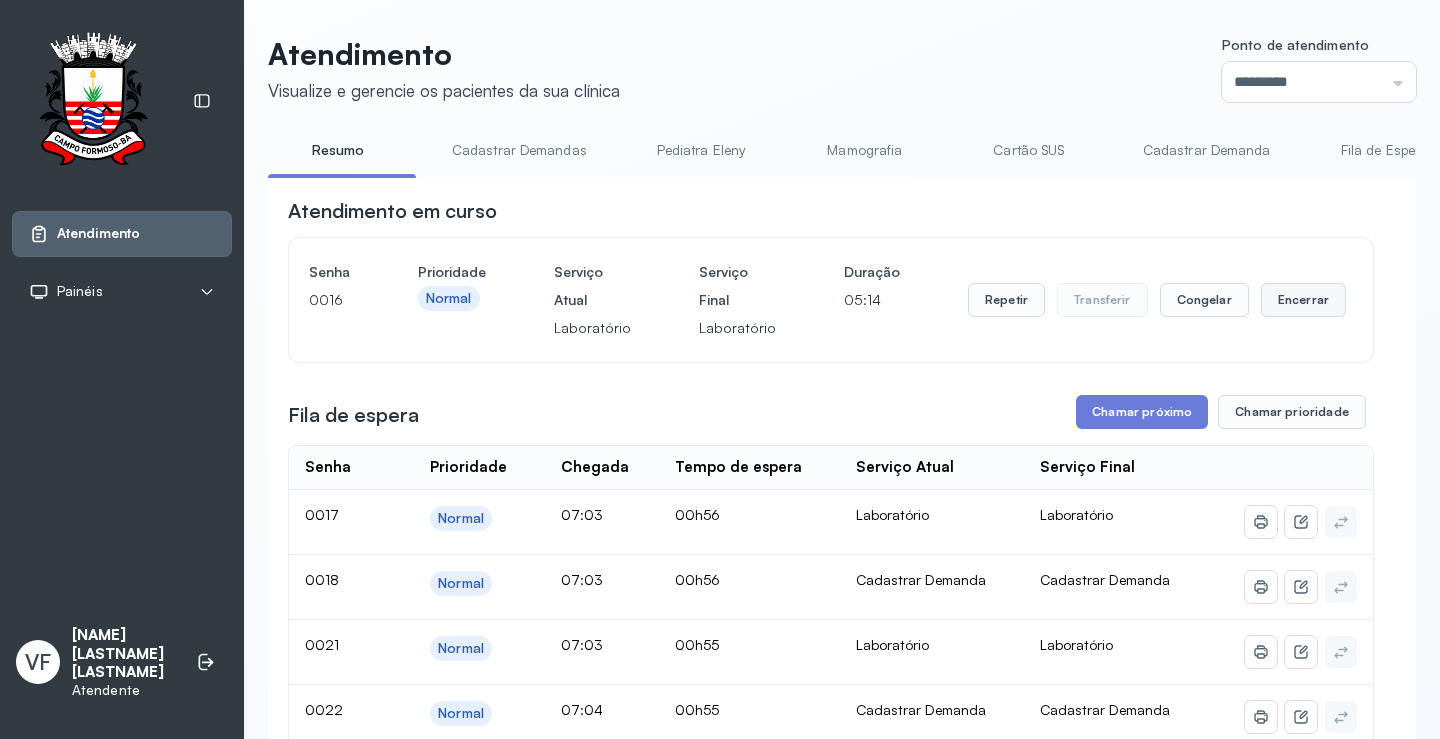 click on "Encerrar" at bounding box center [1303, 300] 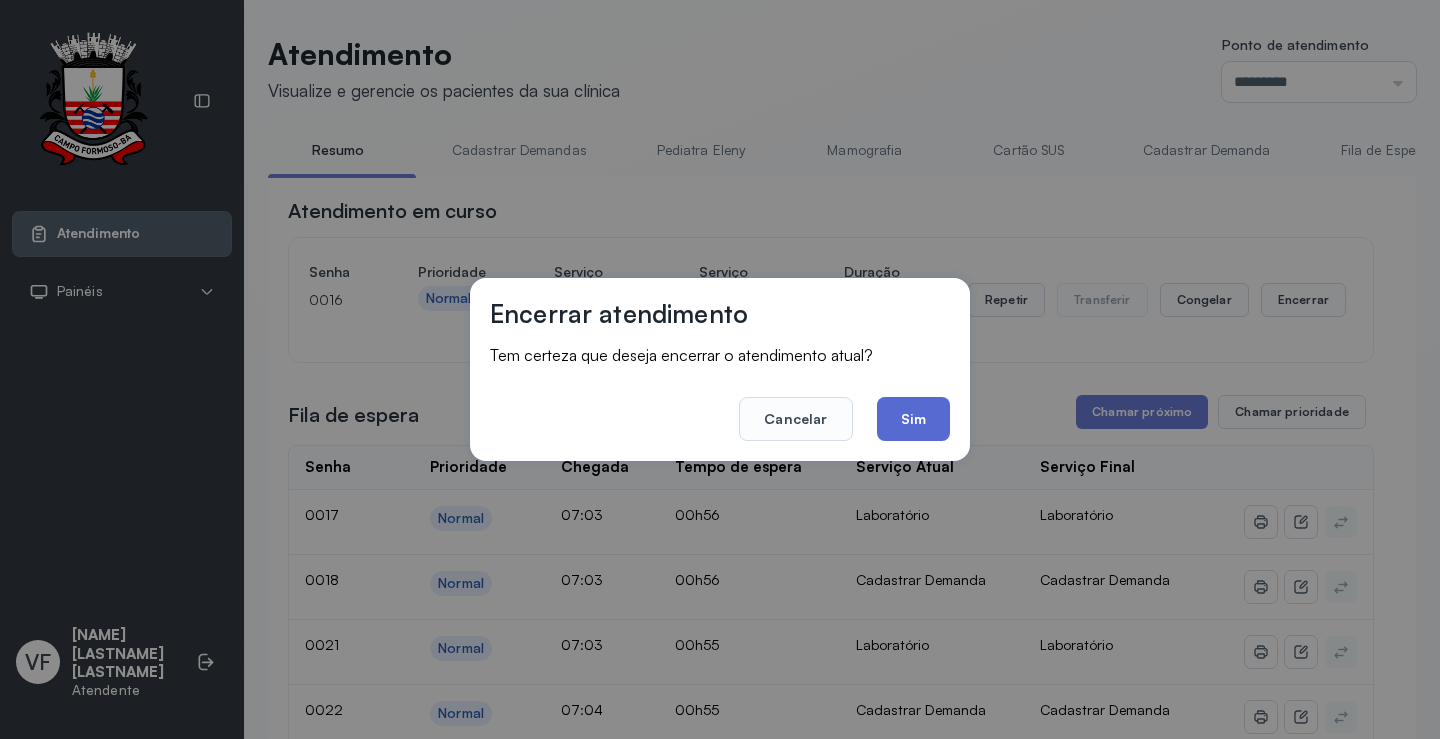 click on "Sim" 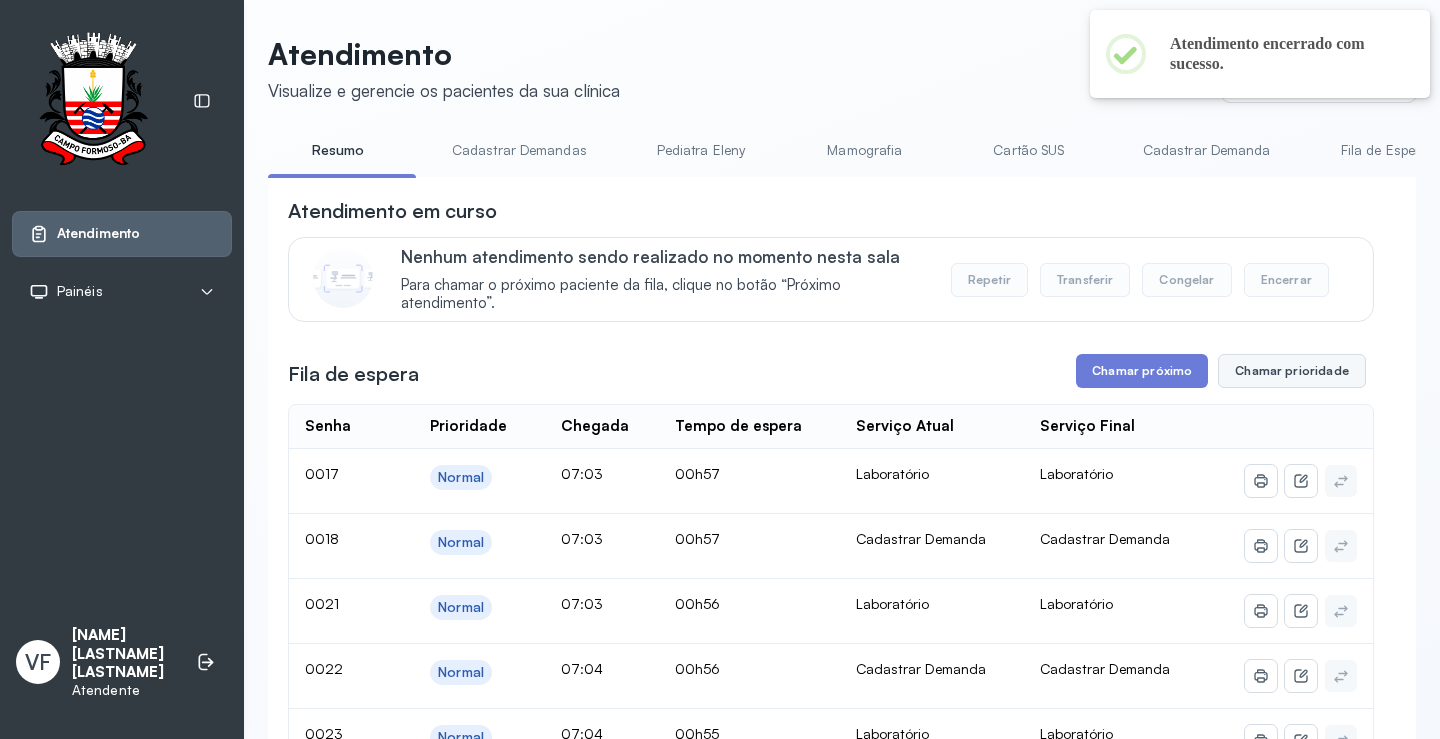 click on "Chamar prioridade" at bounding box center [1292, 371] 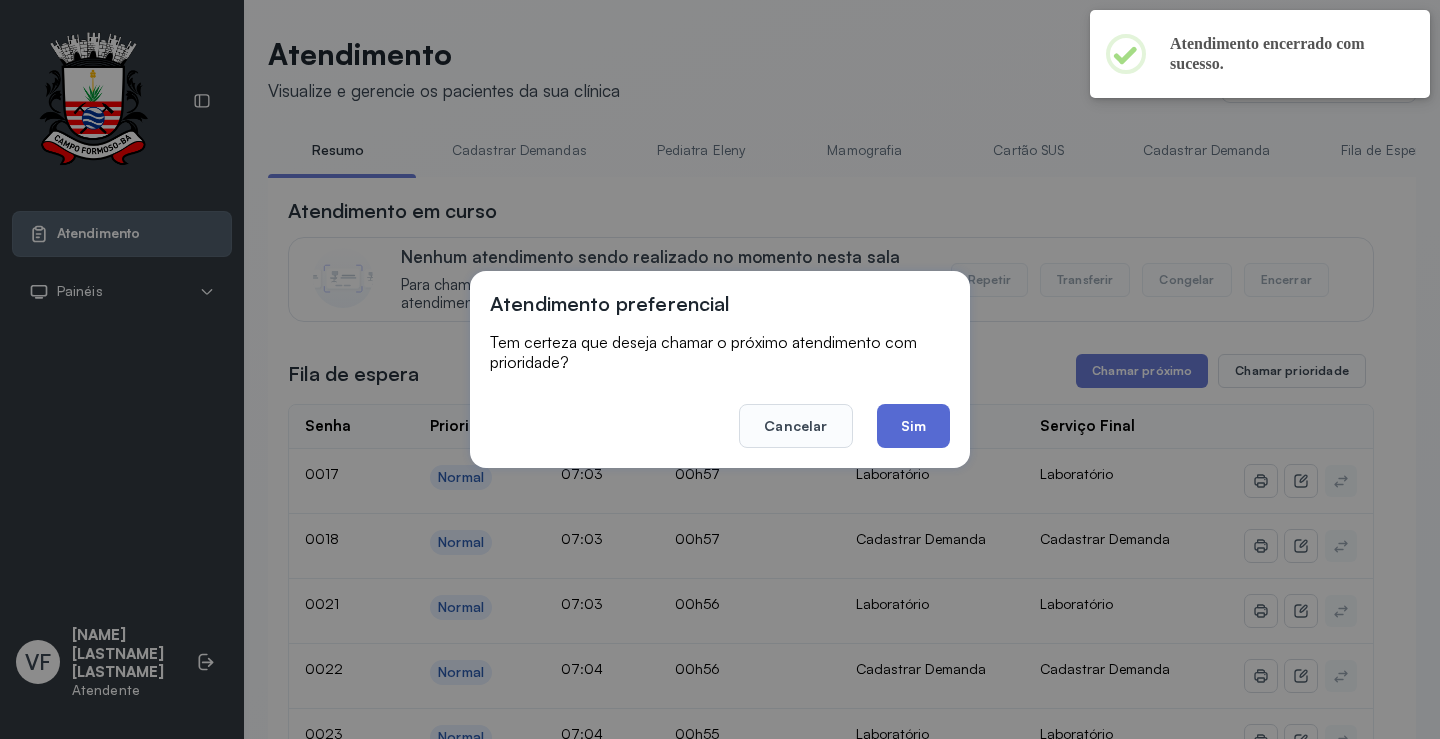 click on "Sim" 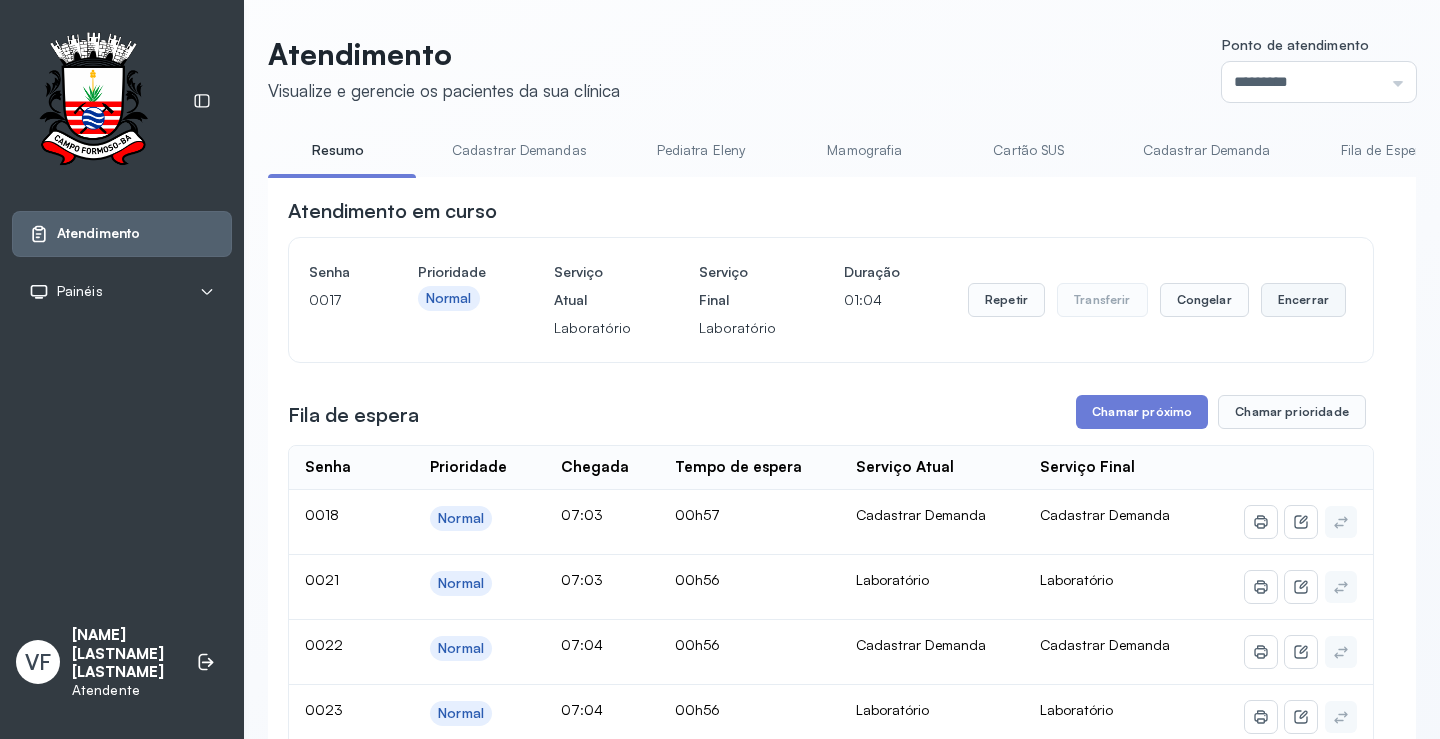 click on "Encerrar" at bounding box center (1303, 300) 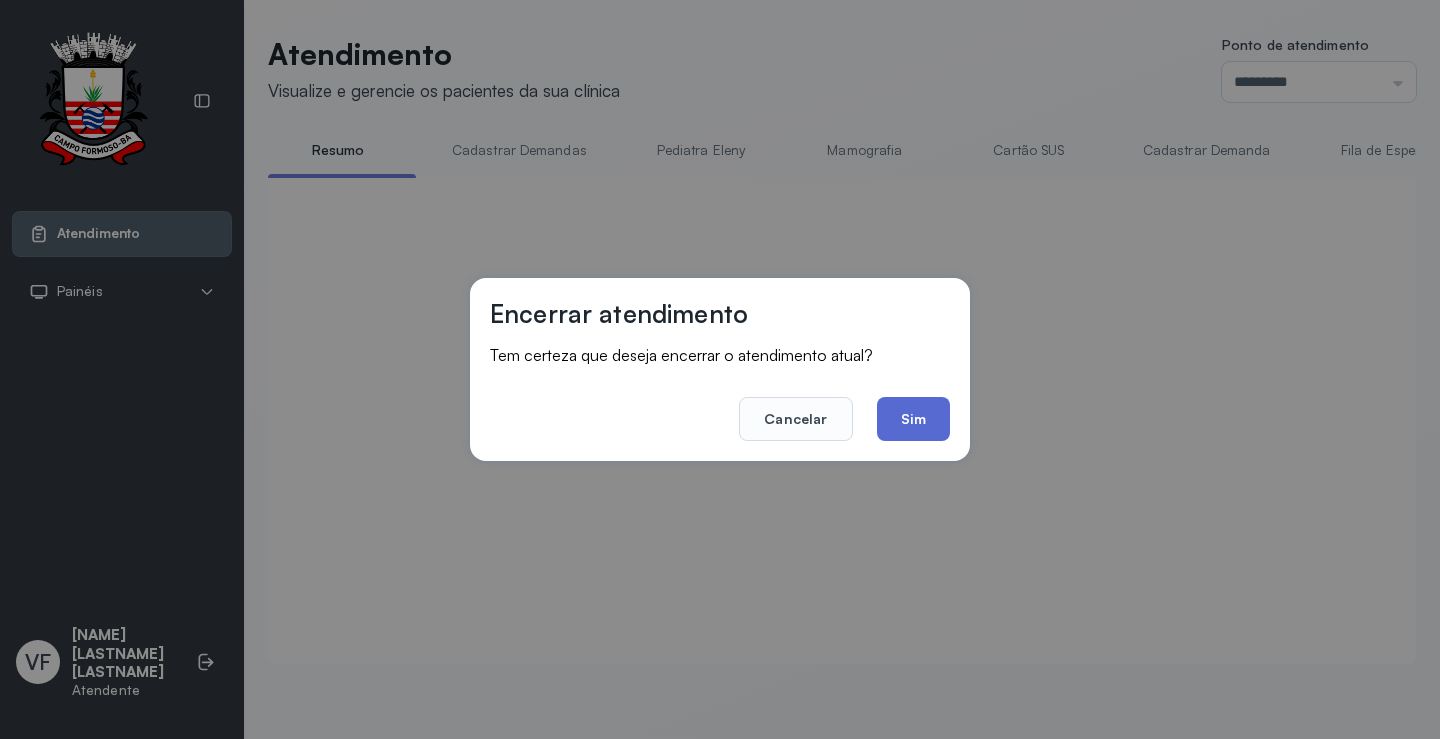 click on "Sim" 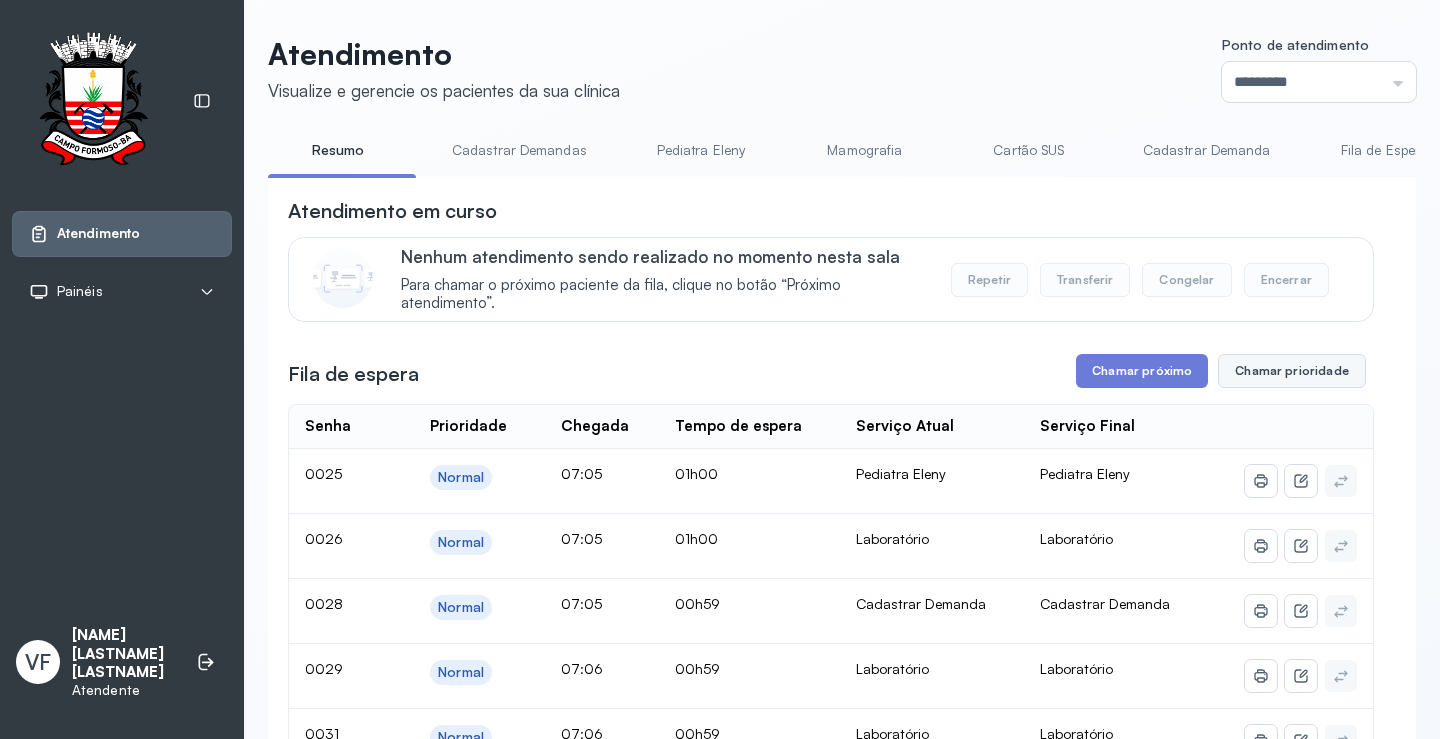 click on "Chamar prioridade" at bounding box center (1292, 371) 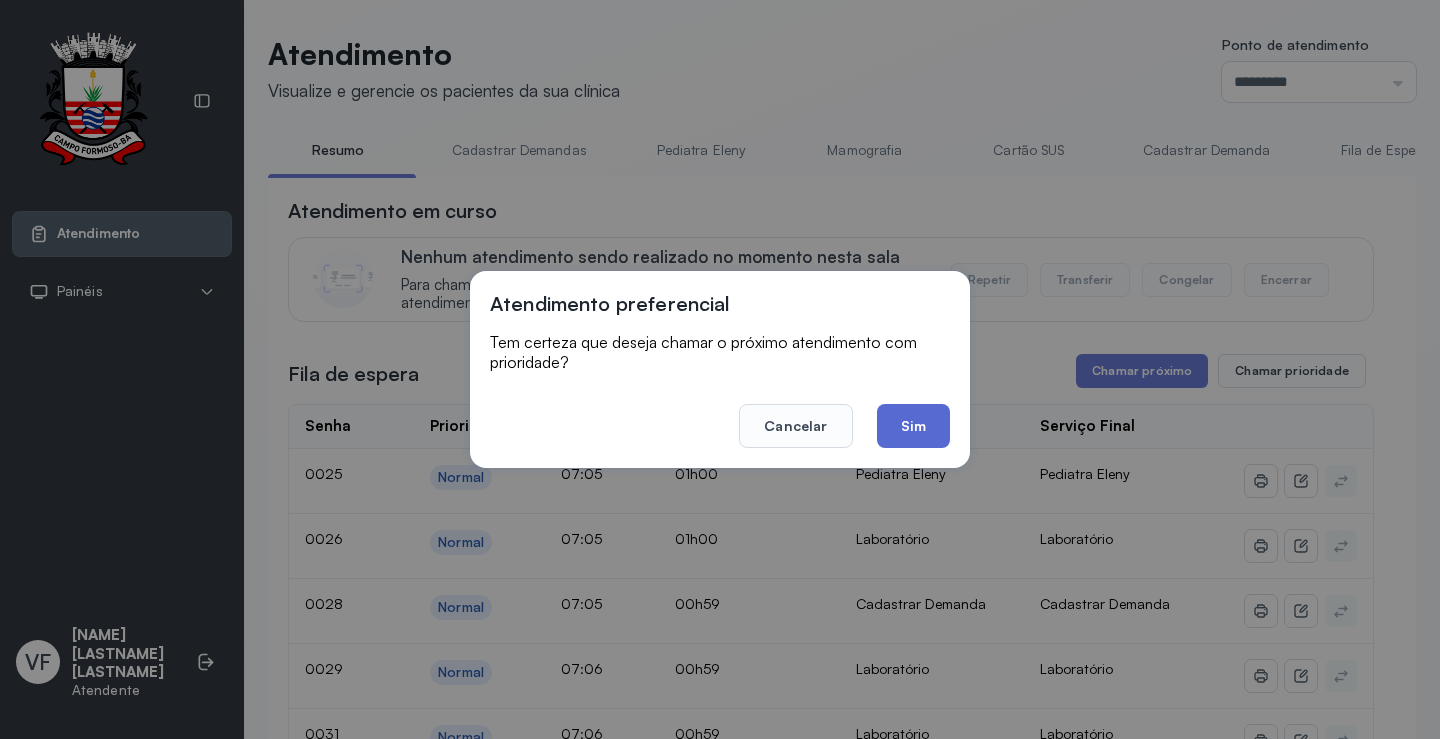 click on "Sim" 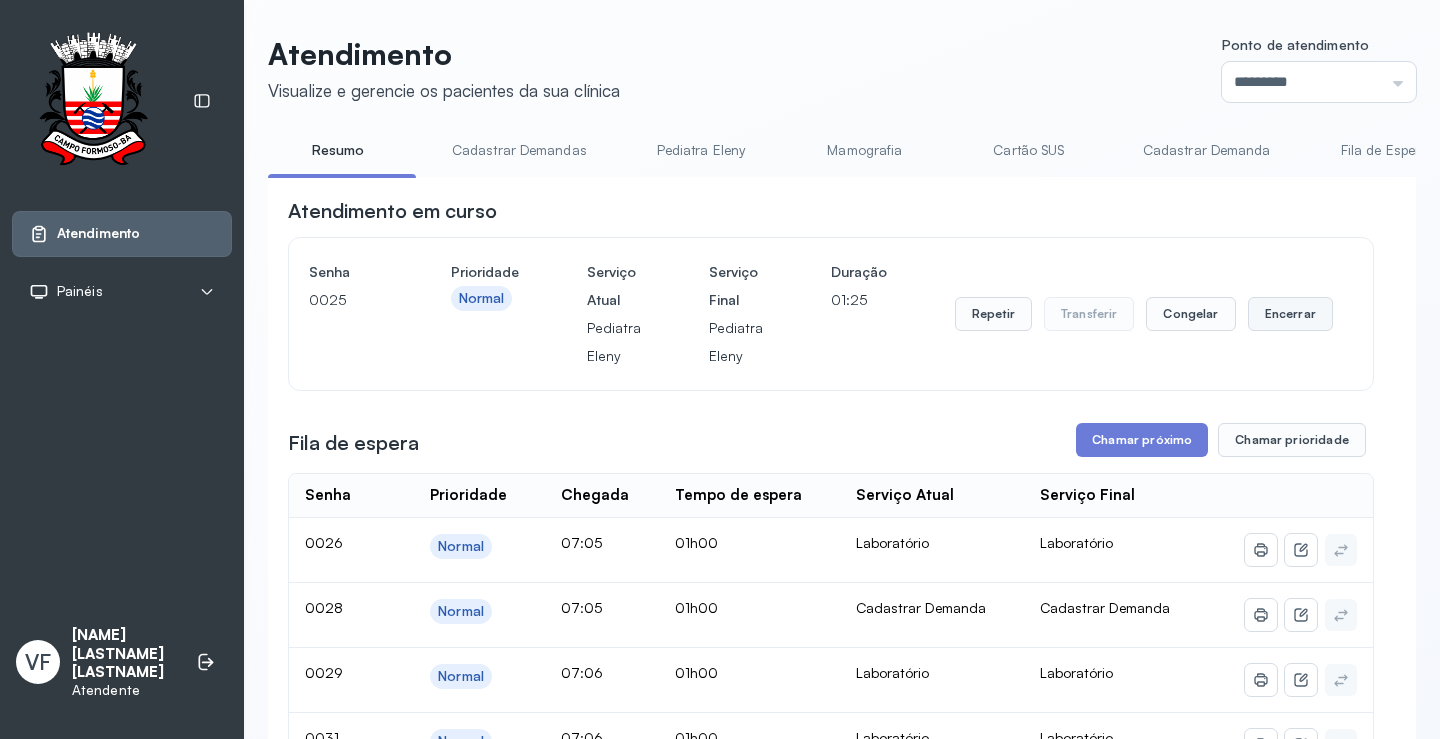 click on "Encerrar" at bounding box center (1290, 314) 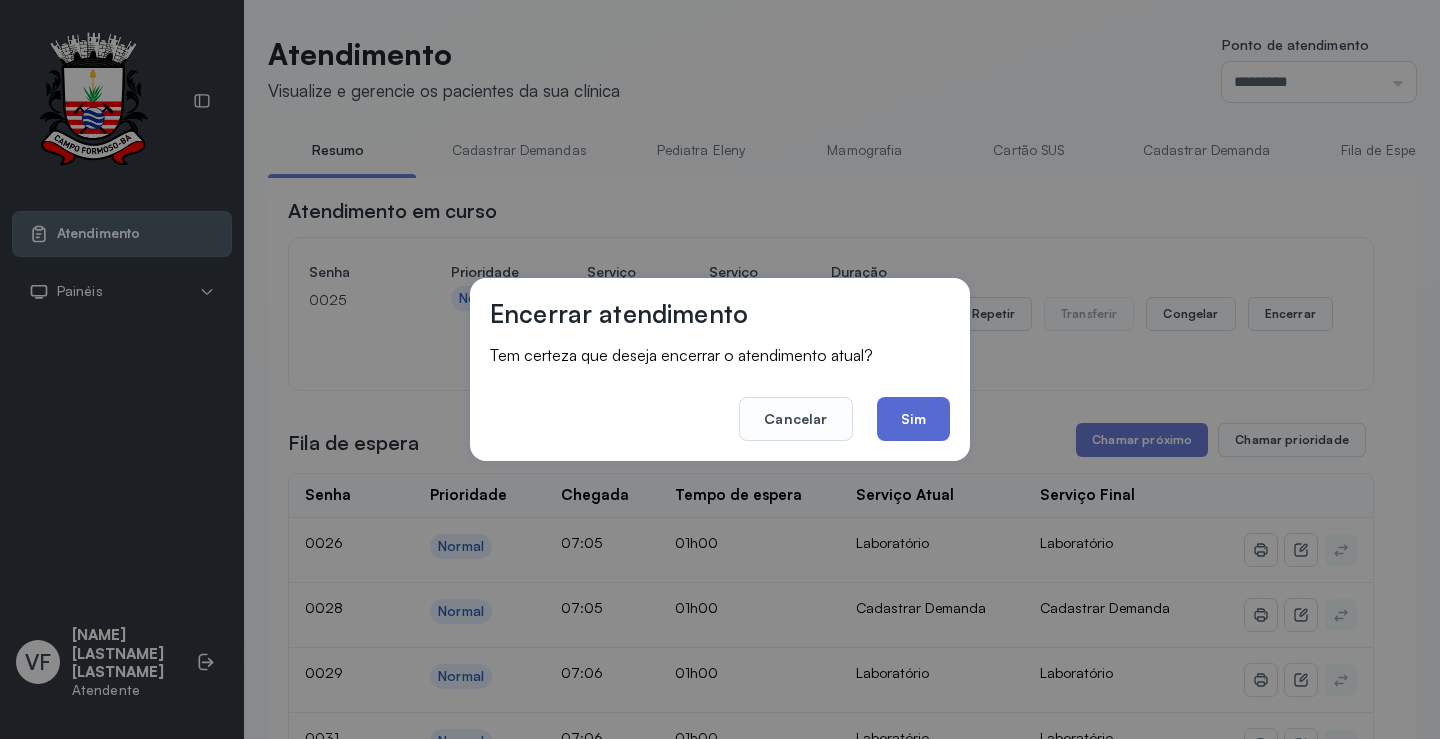 click on "Sim" 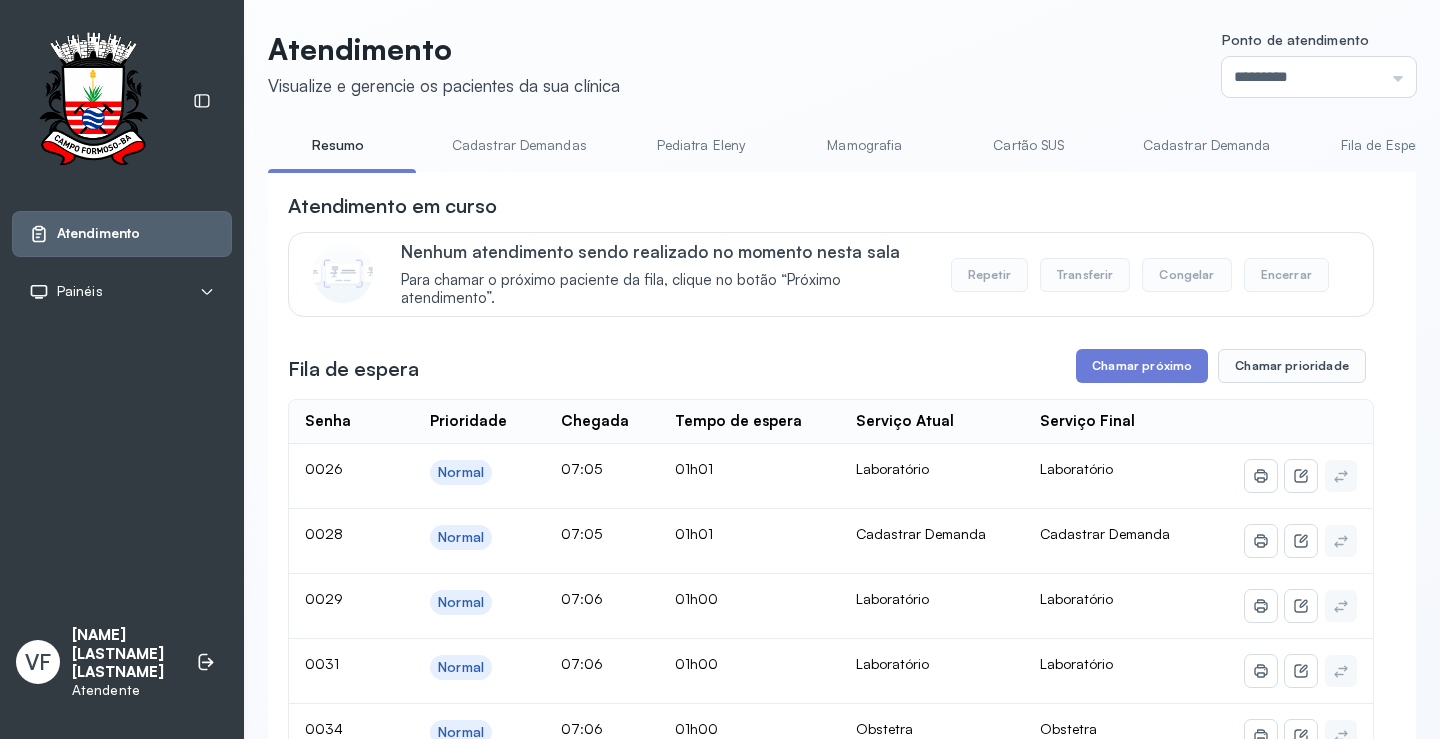scroll, scrollTop: 0, scrollLeft: 0, axis: both 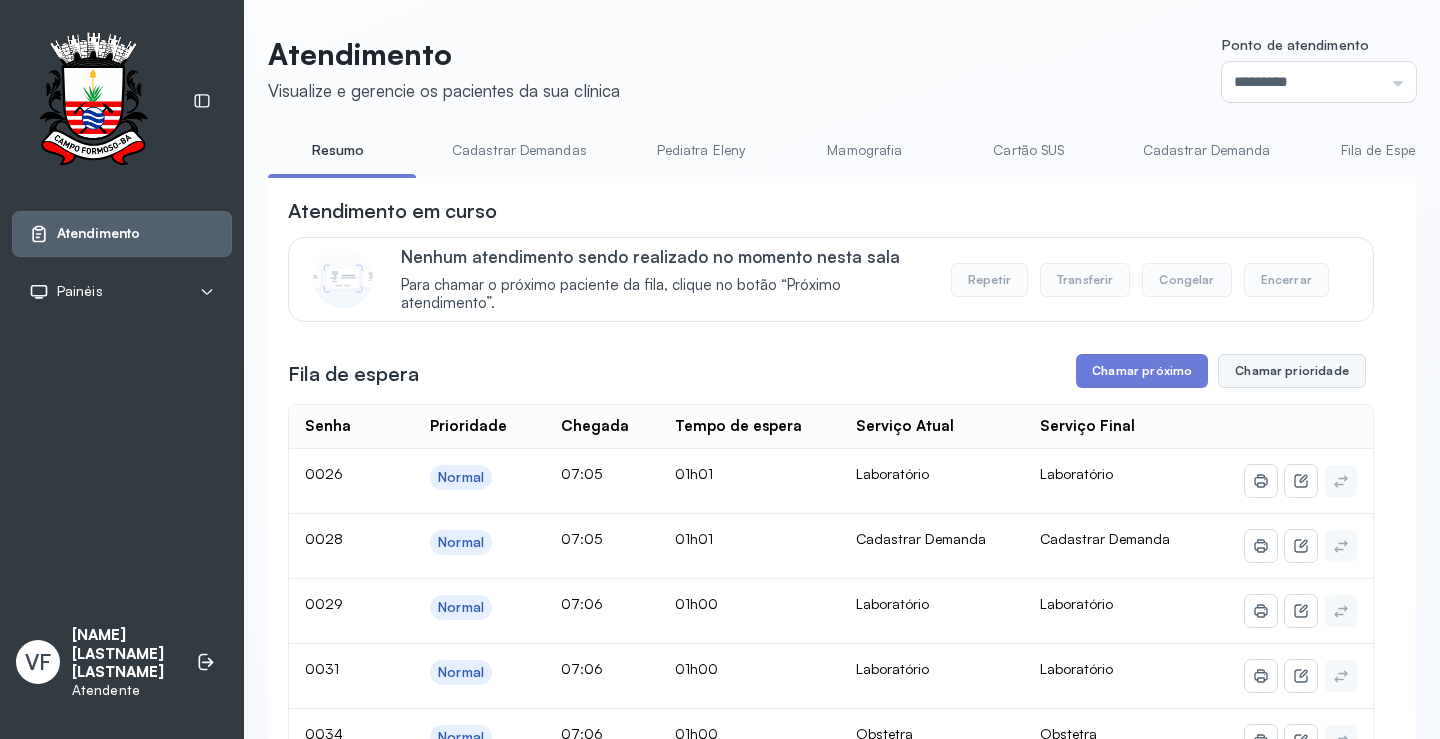 click on "Chamar prioridade" at bounding box center (1292, 371) 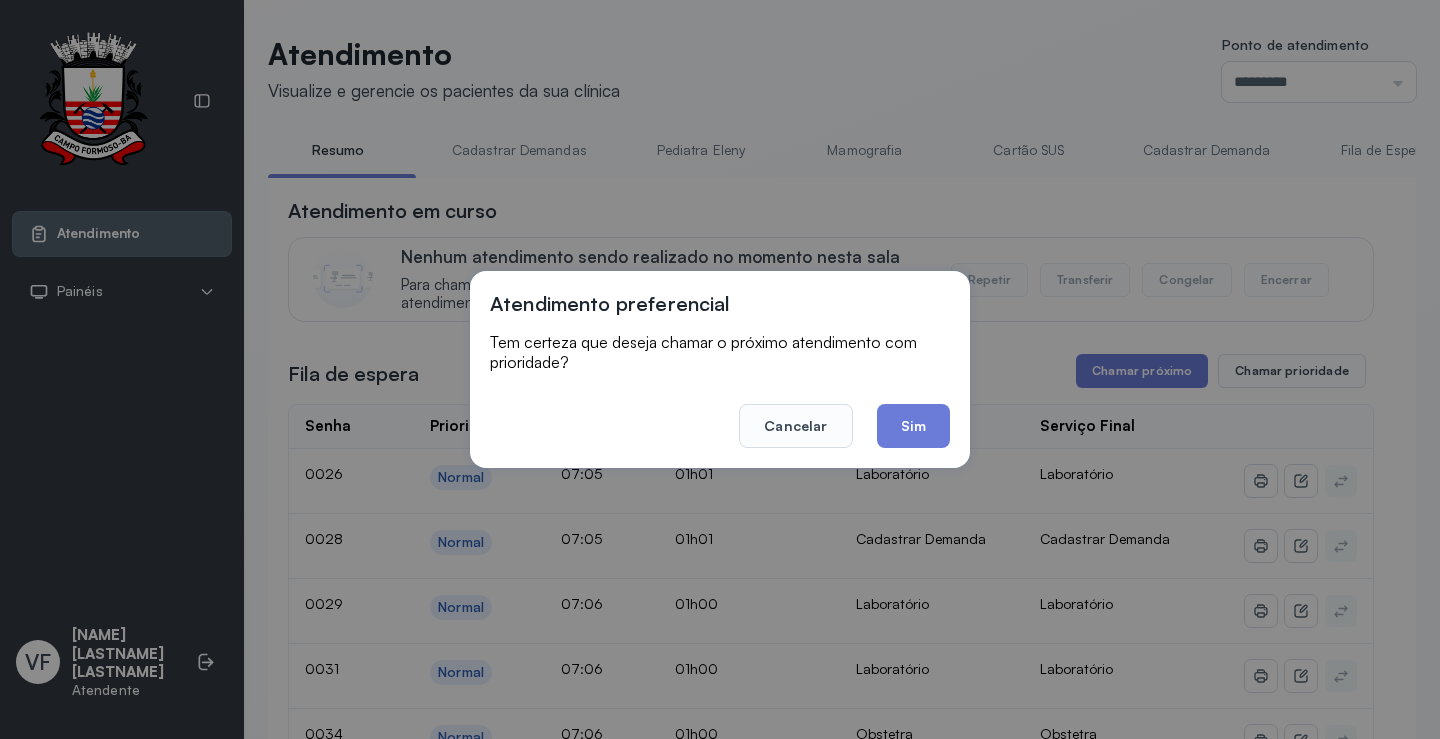 click on "Sim" 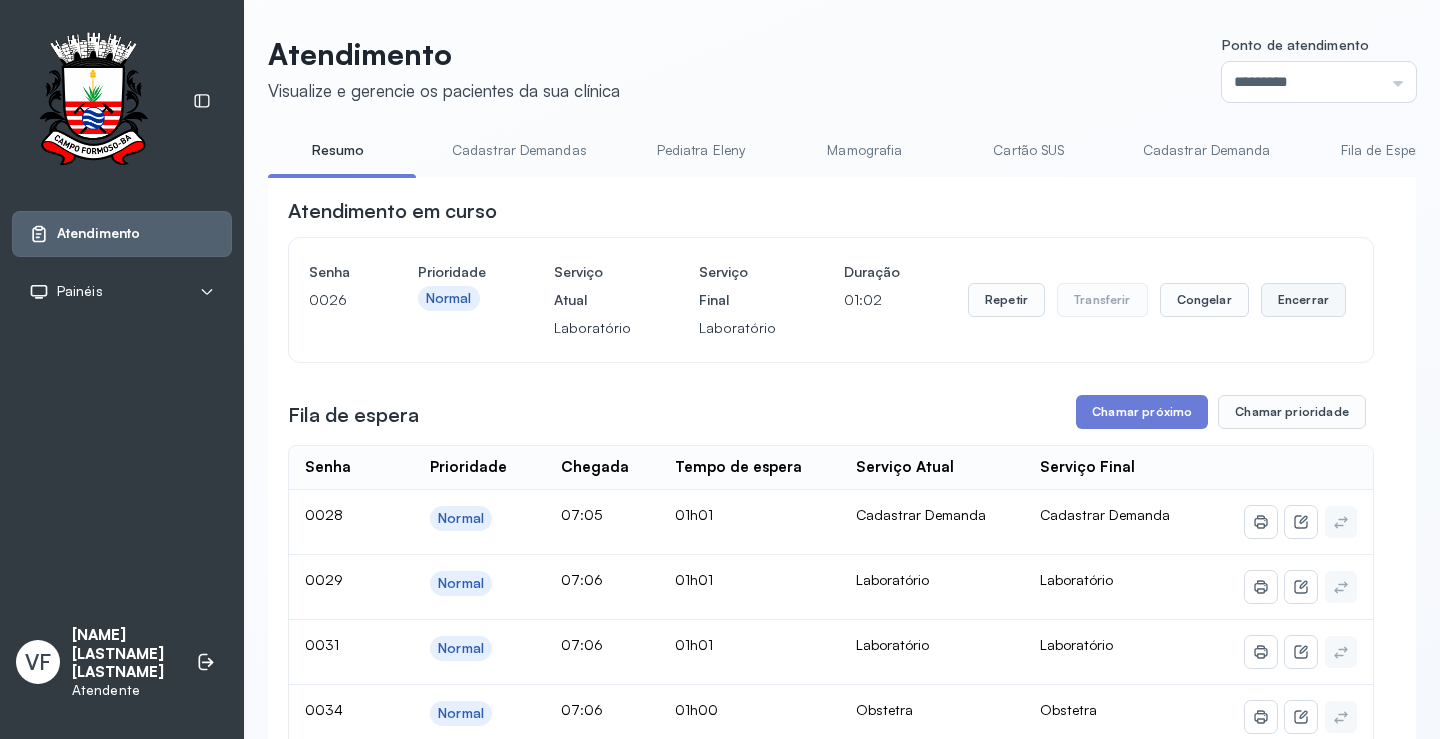 click on "Encerrar" at bounding box center [1303, 300] 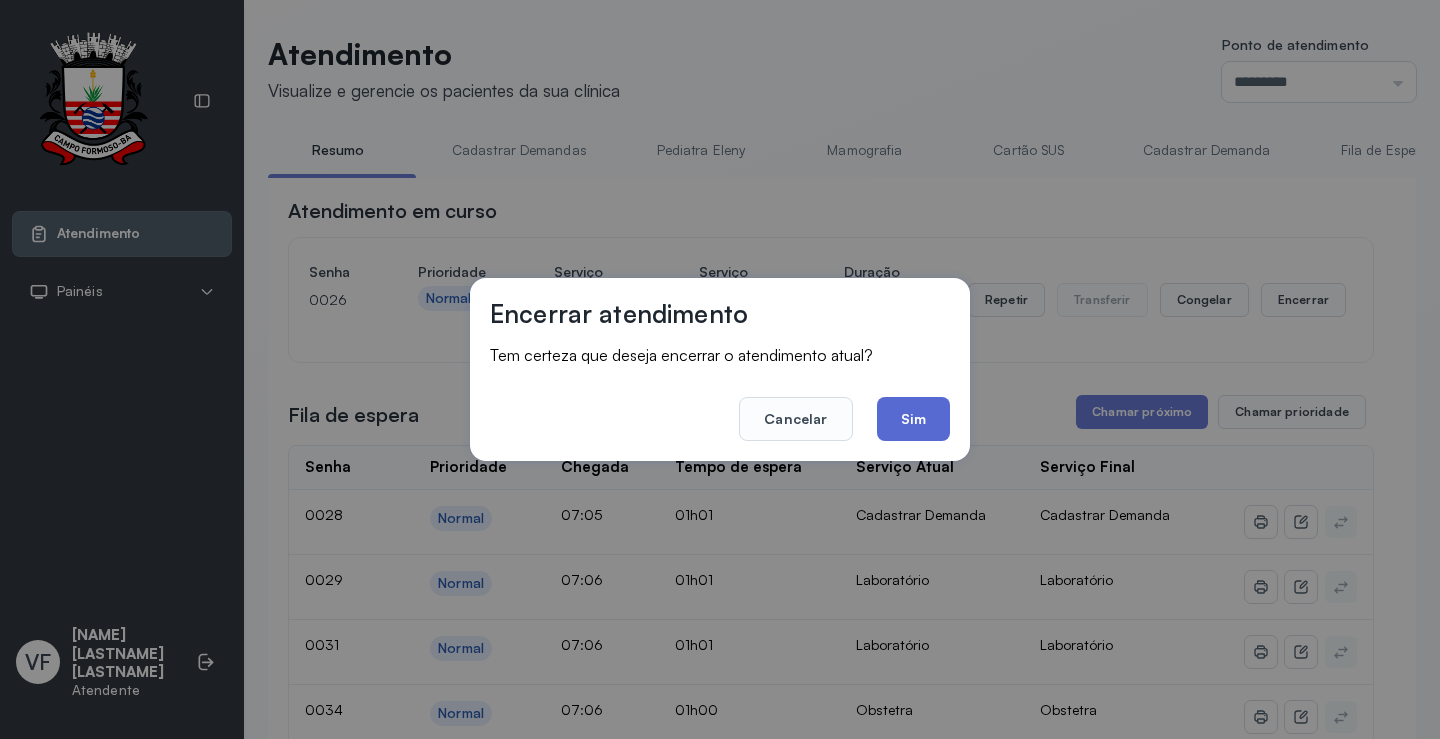 click on "Sim" 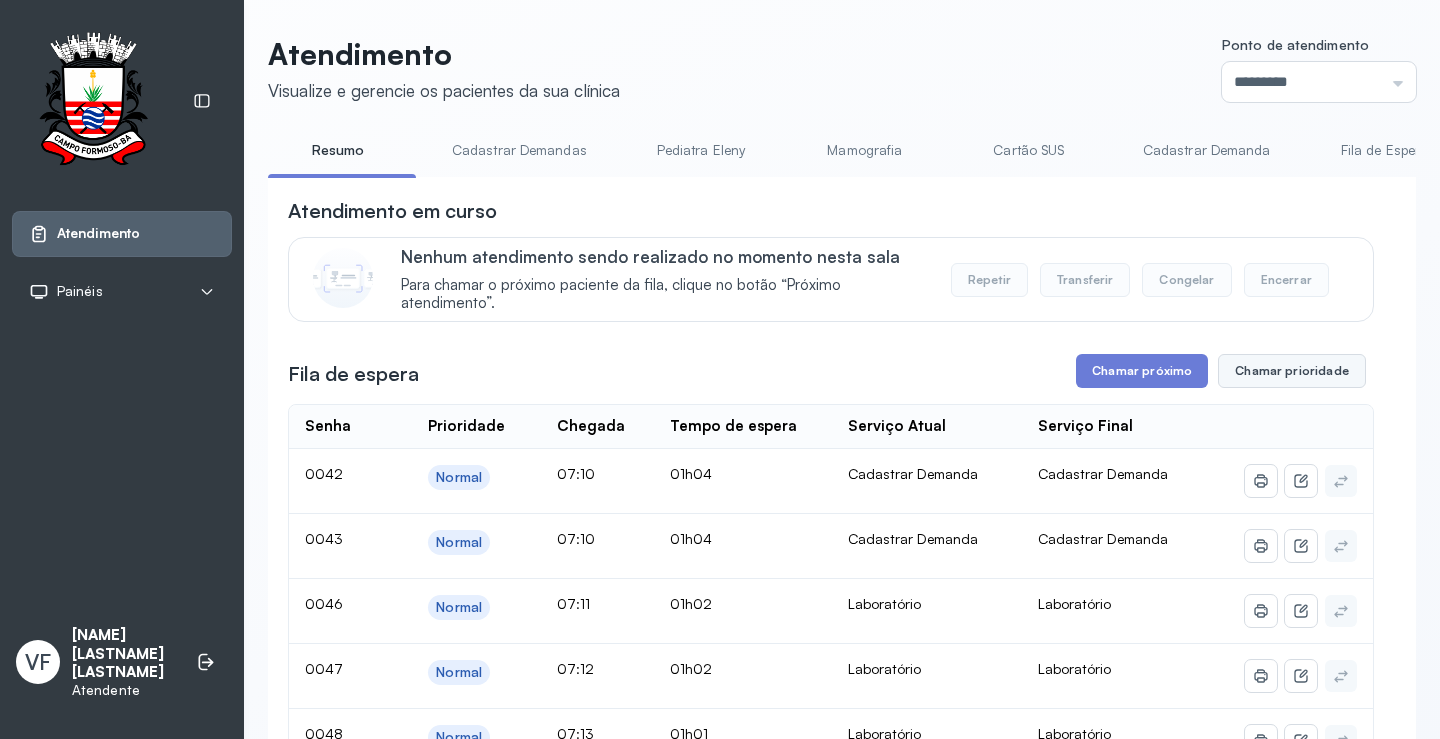 click on "Chamar prioridade" at bounding box center (1292, 371) 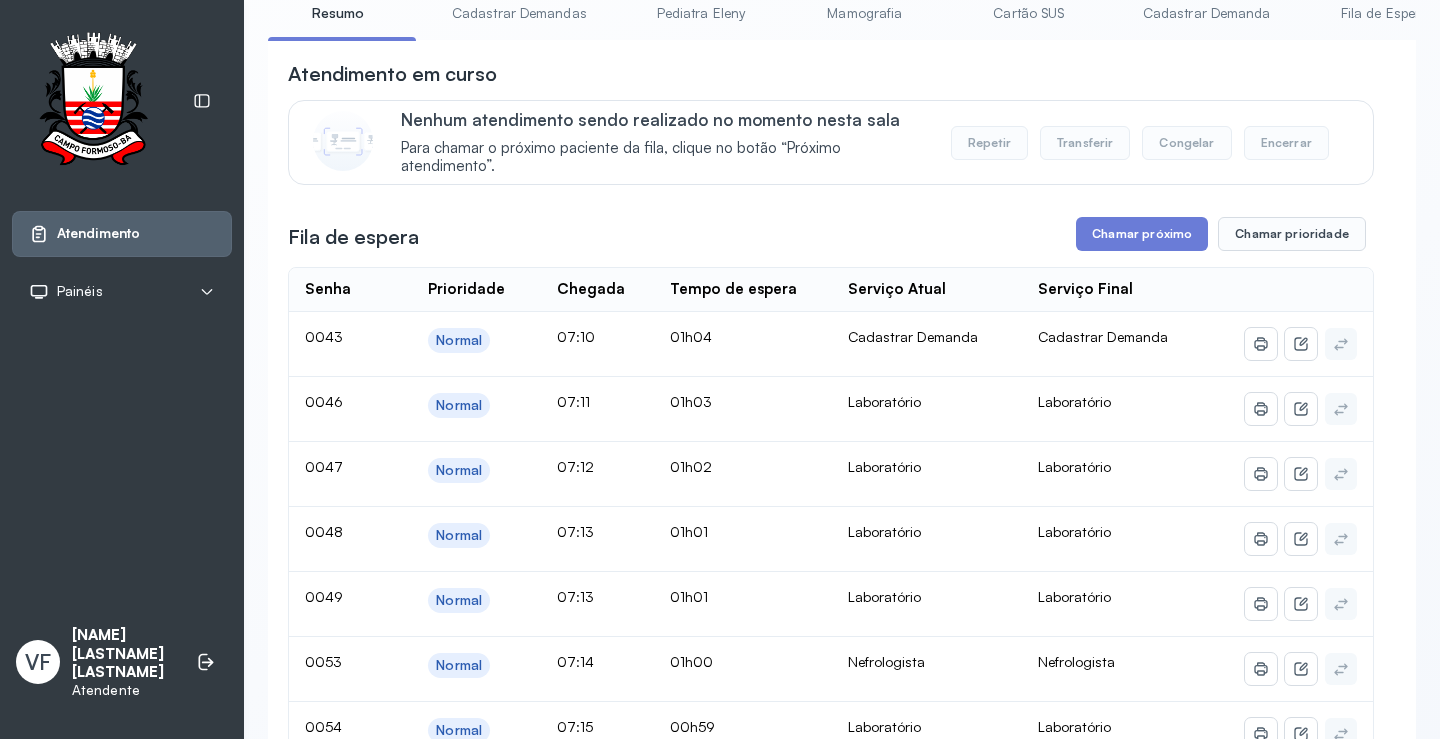scroll, scrollTop: 0, scrollLeft: 0, axis: both 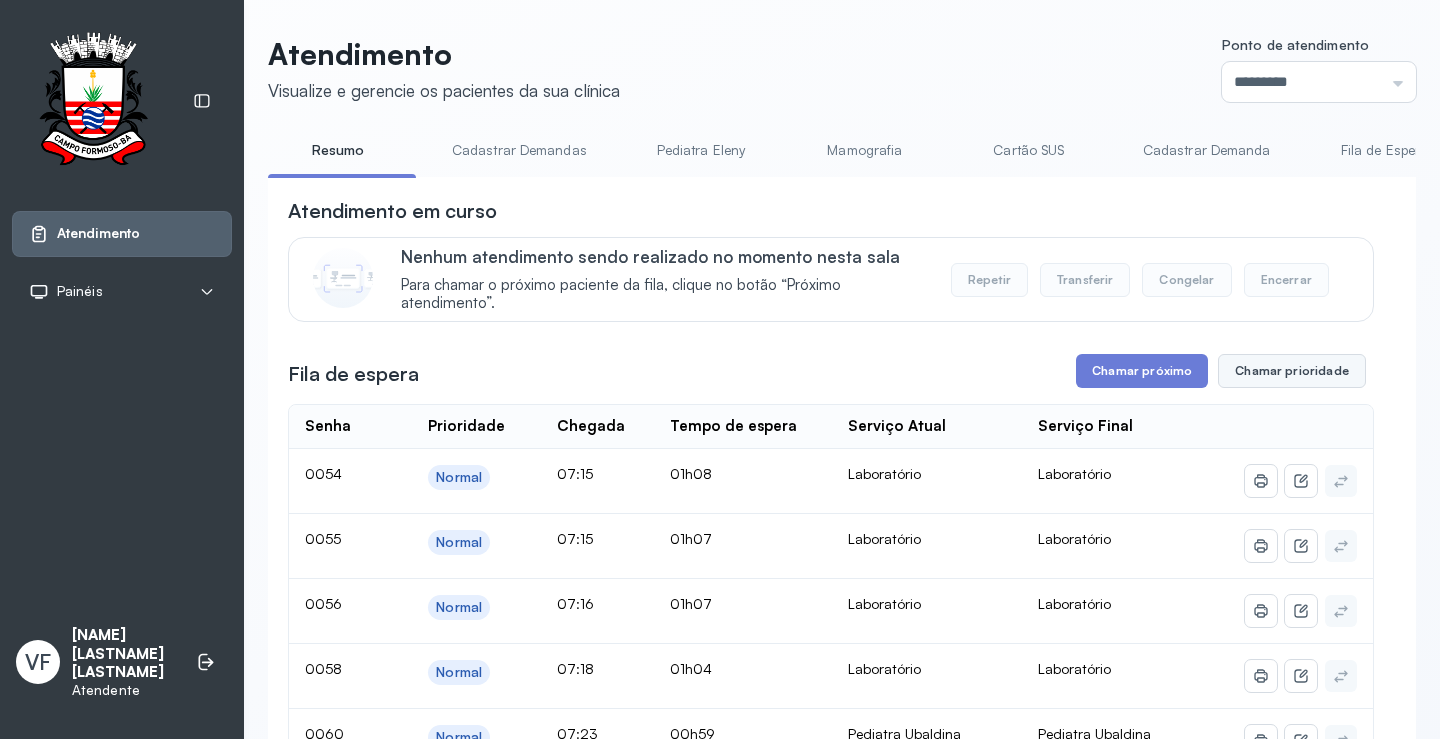 click on "Chamar prioridade" at bounding box center (1292, 371) 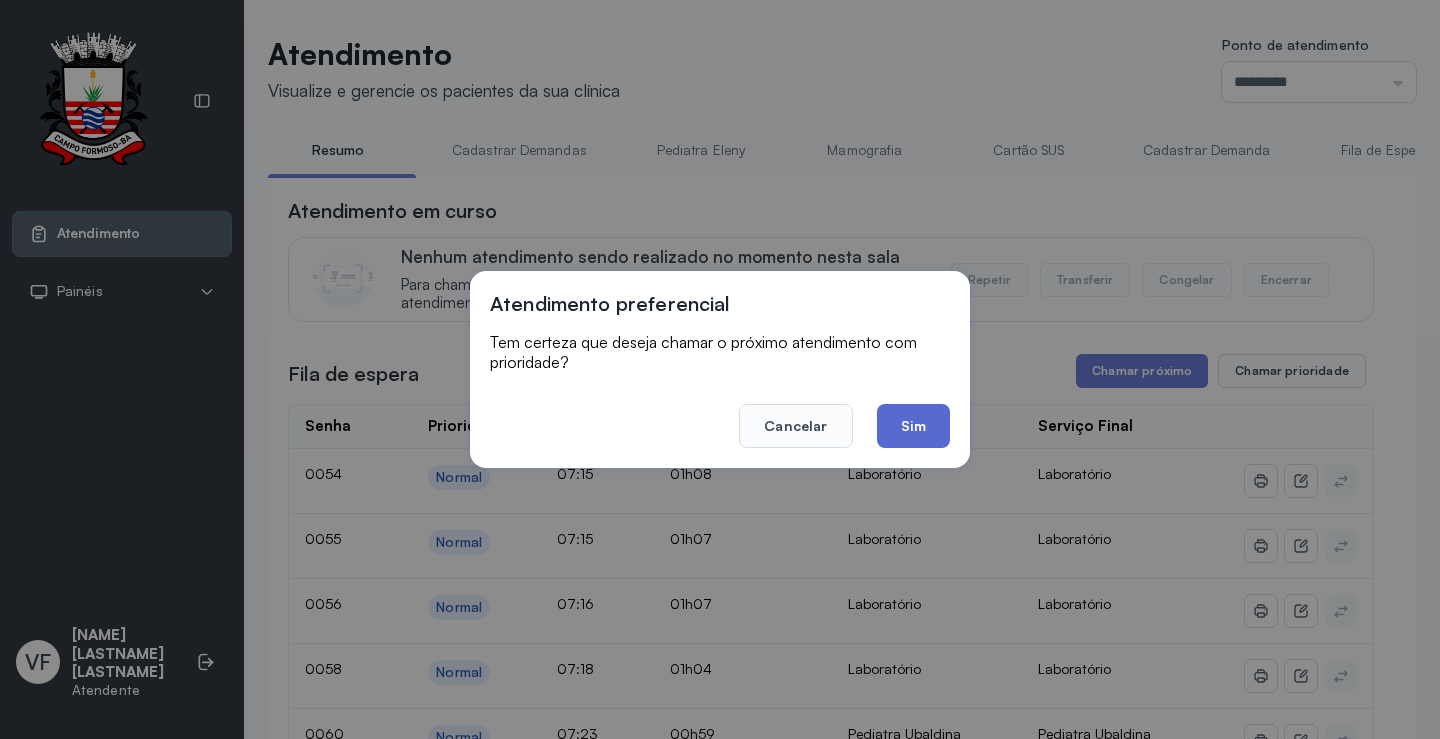 click on "Sim" 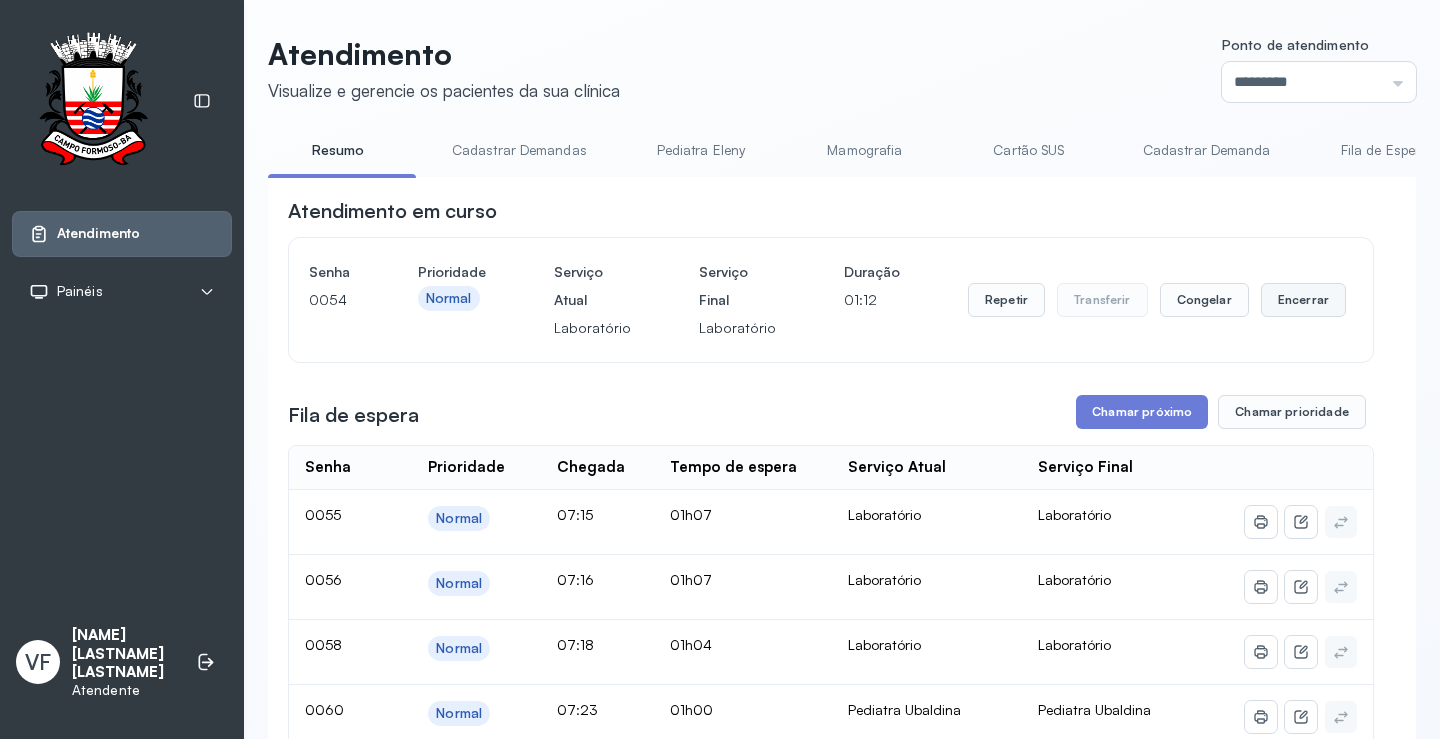click on "Encerrar" at bounding box center [1303, 300] 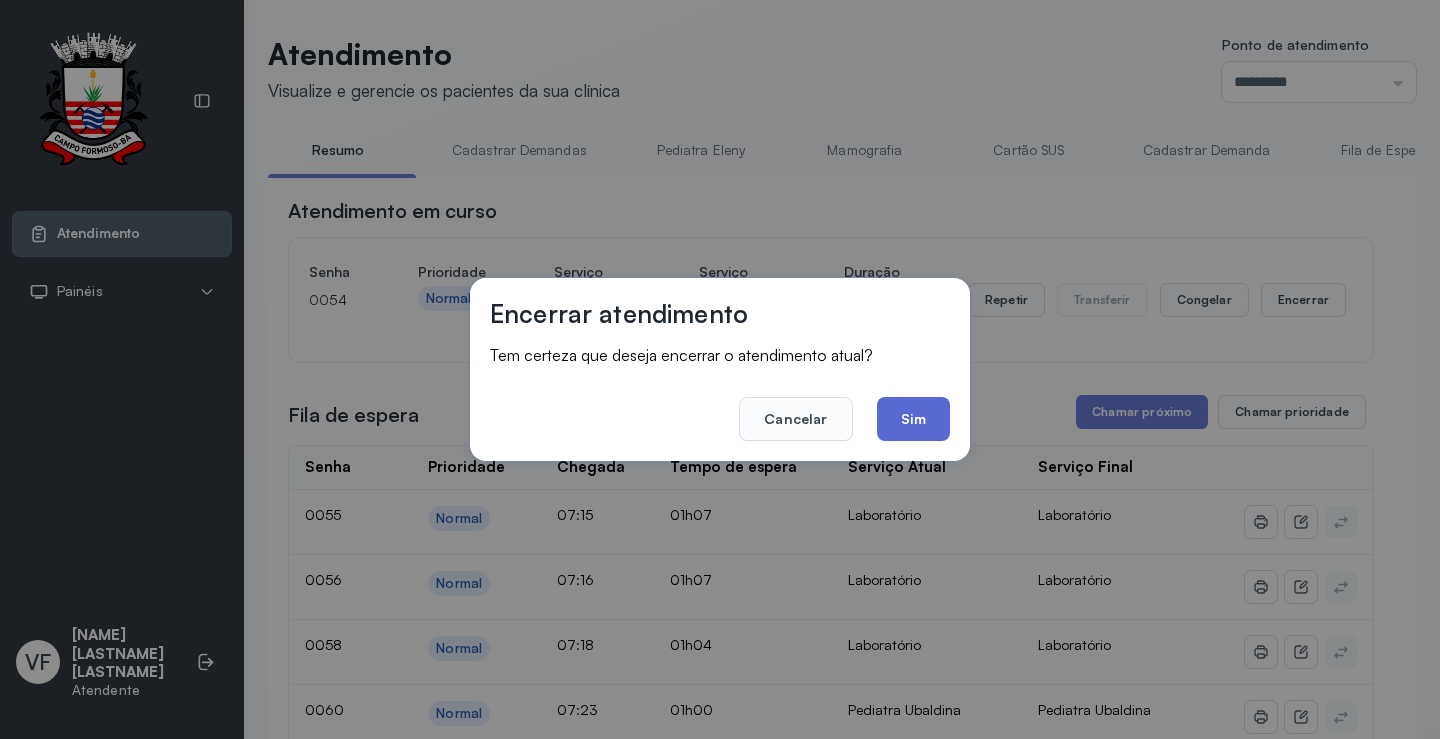 click on "Sim" 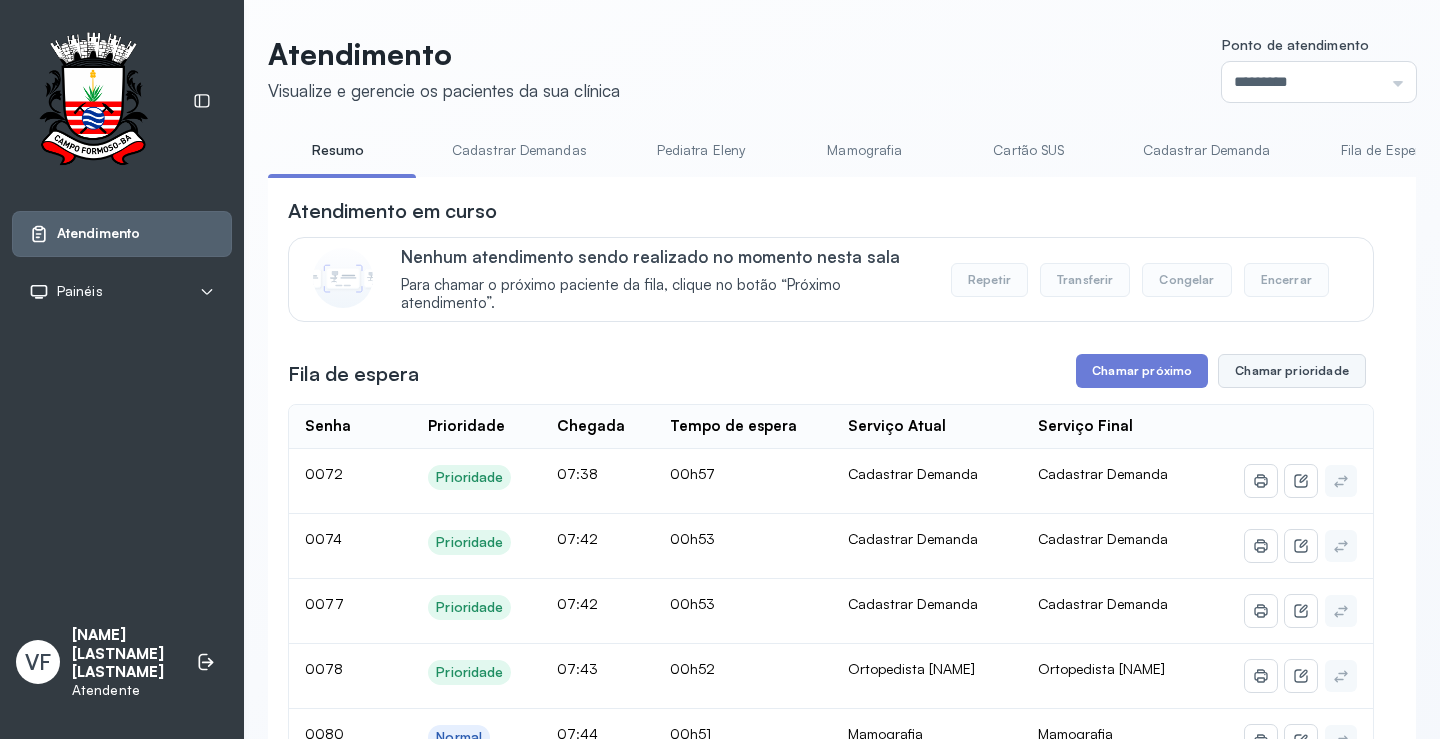 click on "Chamar prioridade" at bounding box center [1292, 371] 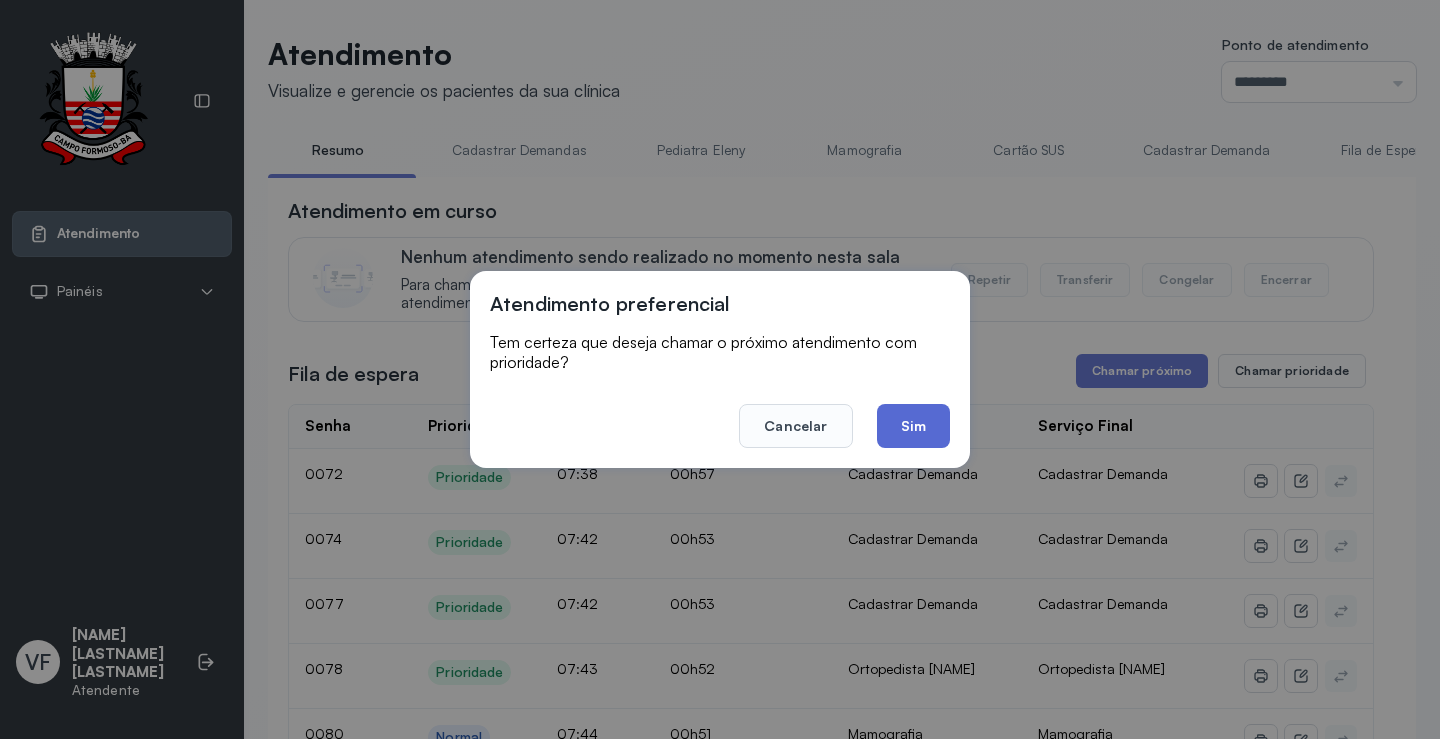 click on "Sim" 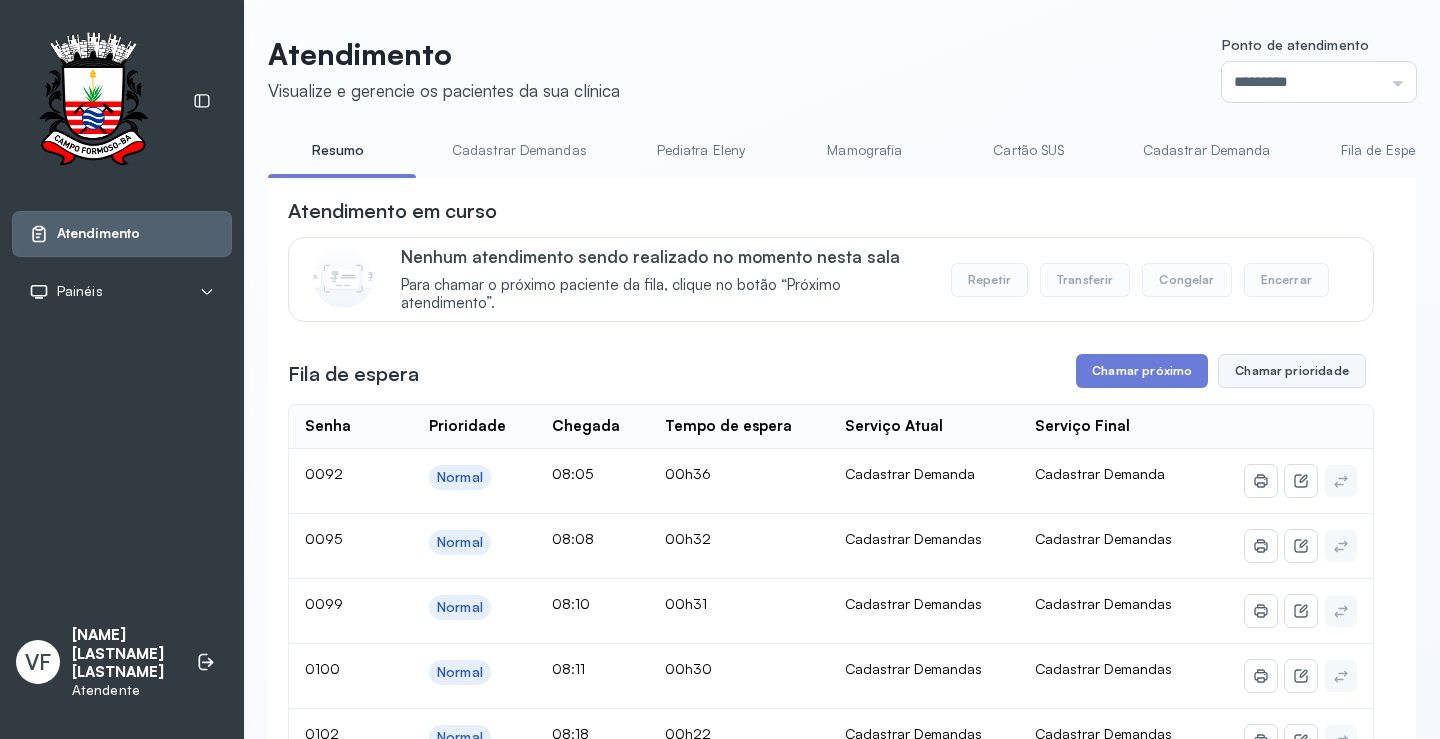 click on "Chamar prioridade" at bounding box center (1292, 371) 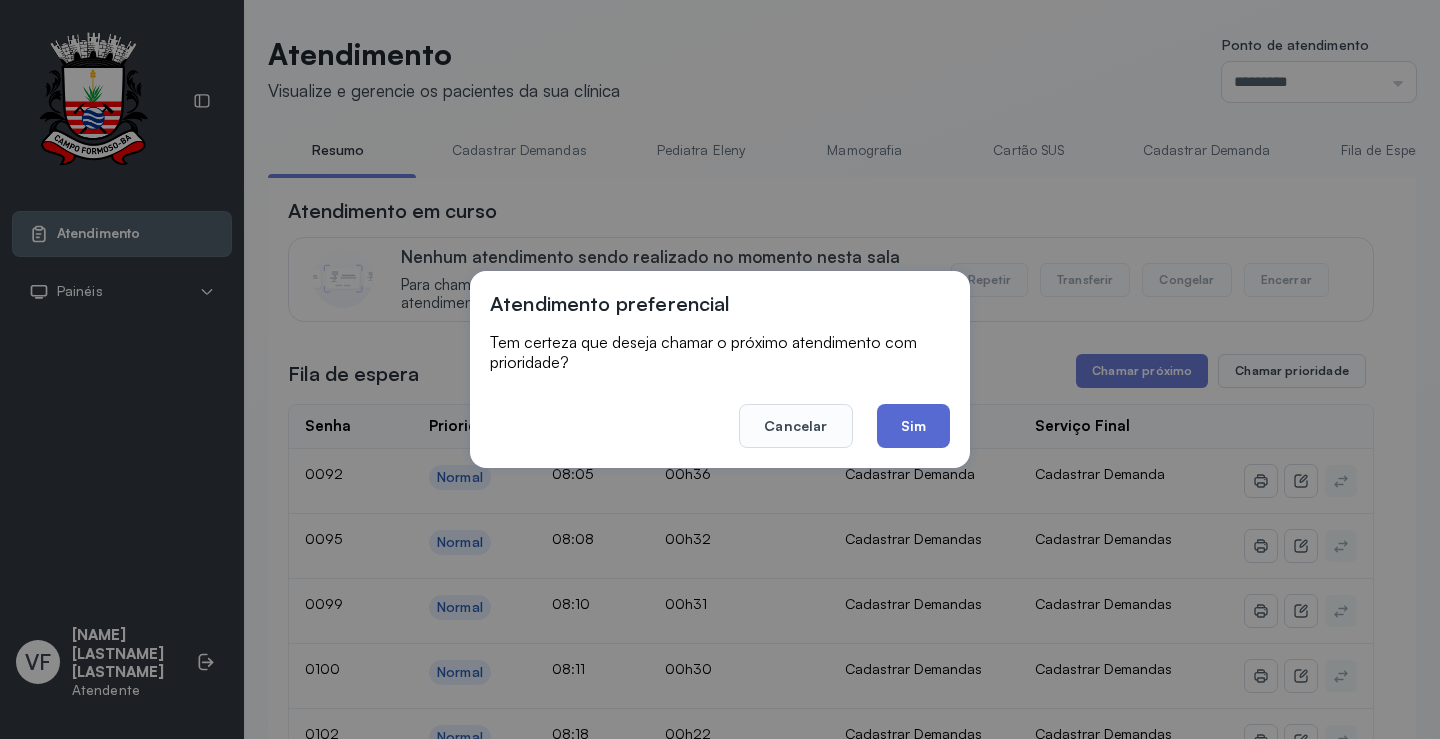 click on "Sim" 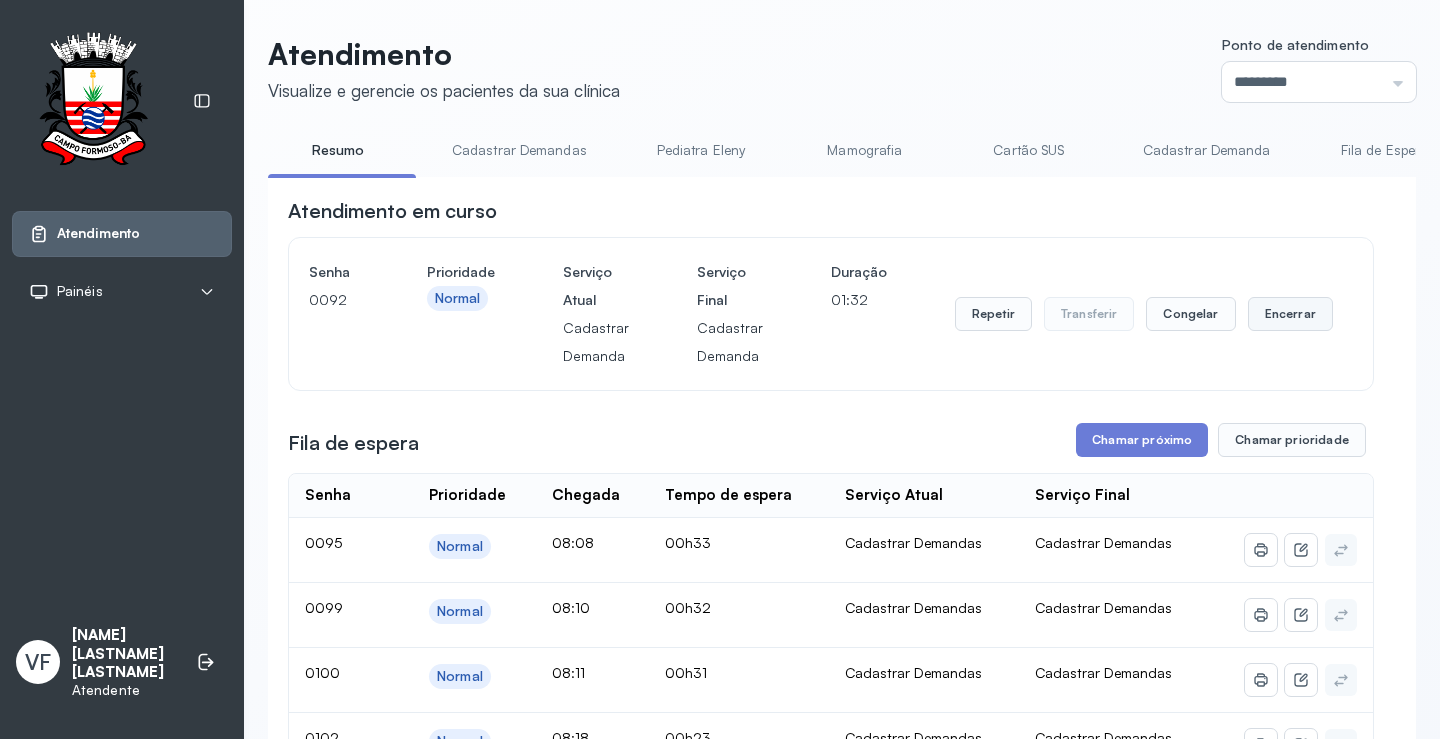 click on "Encerrar" at bounding box center [1290, 314] 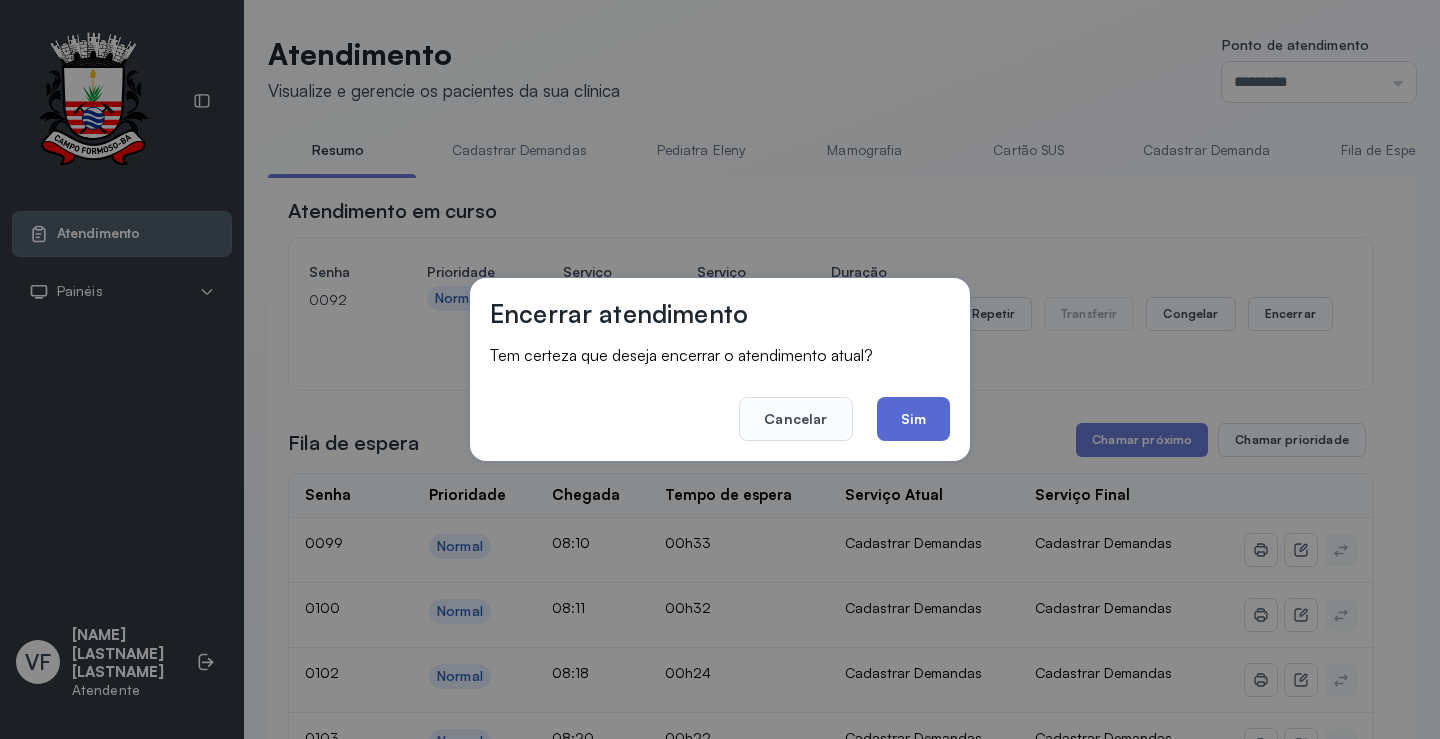 click on "Sim" 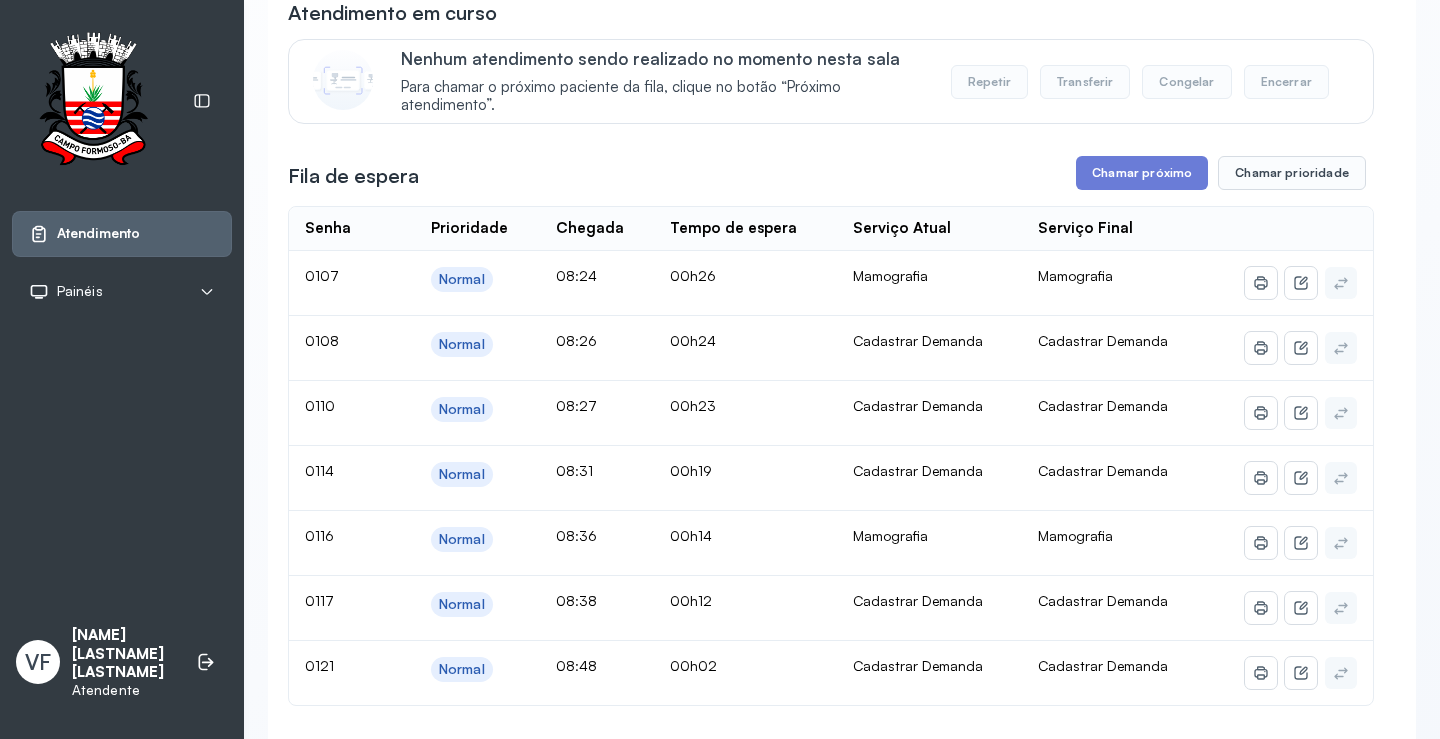 scroll, scrollTop: 200, scrollLeft: 0, axis: vertical 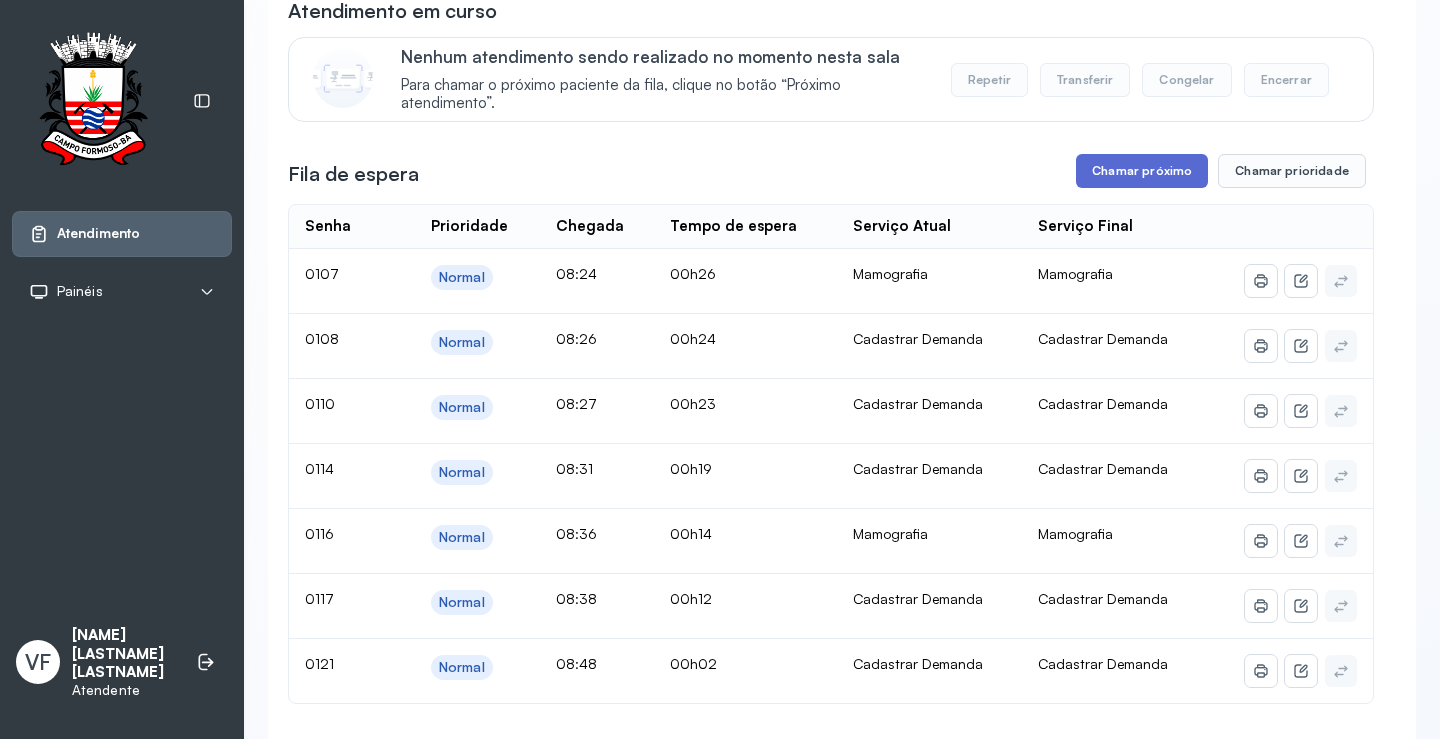click on "Chamar próximo" at bounding box center (1142, 171) 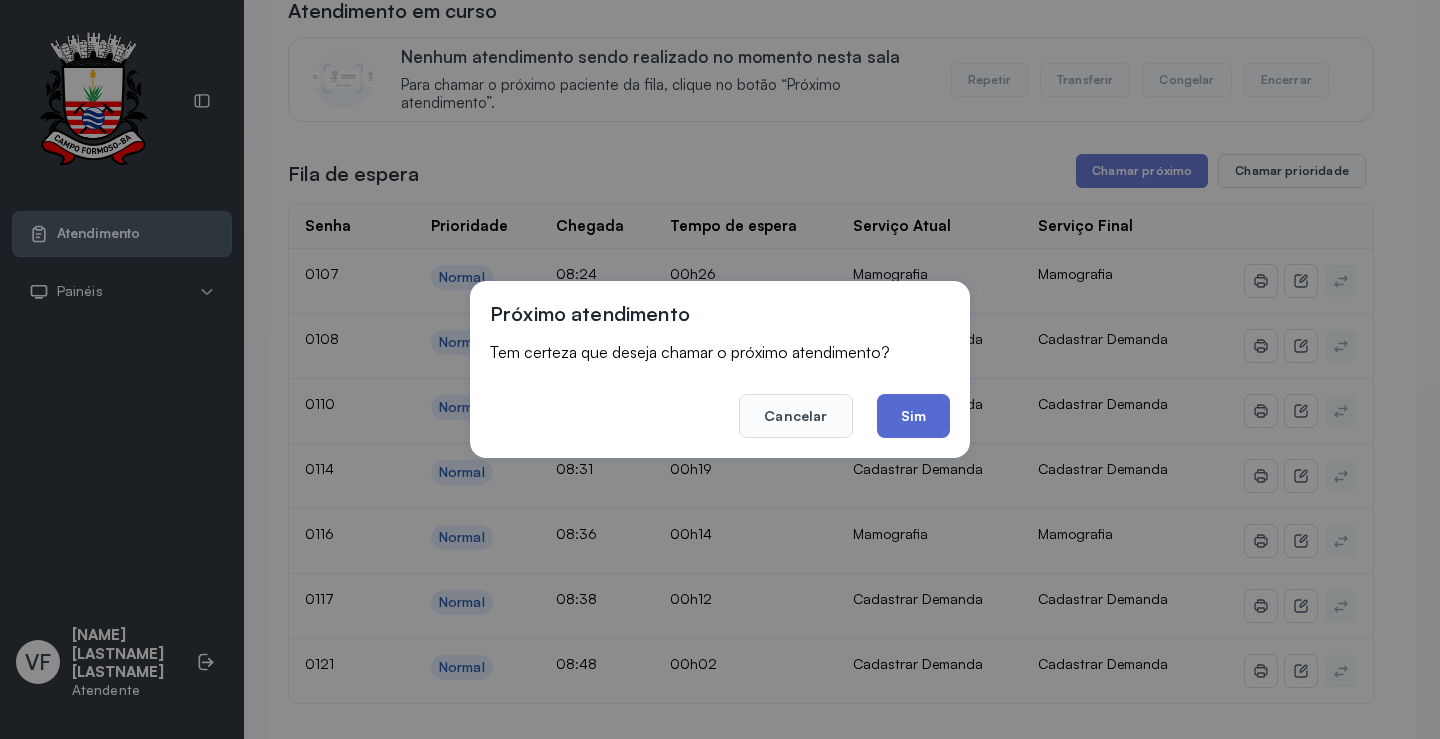 click on "Sim" 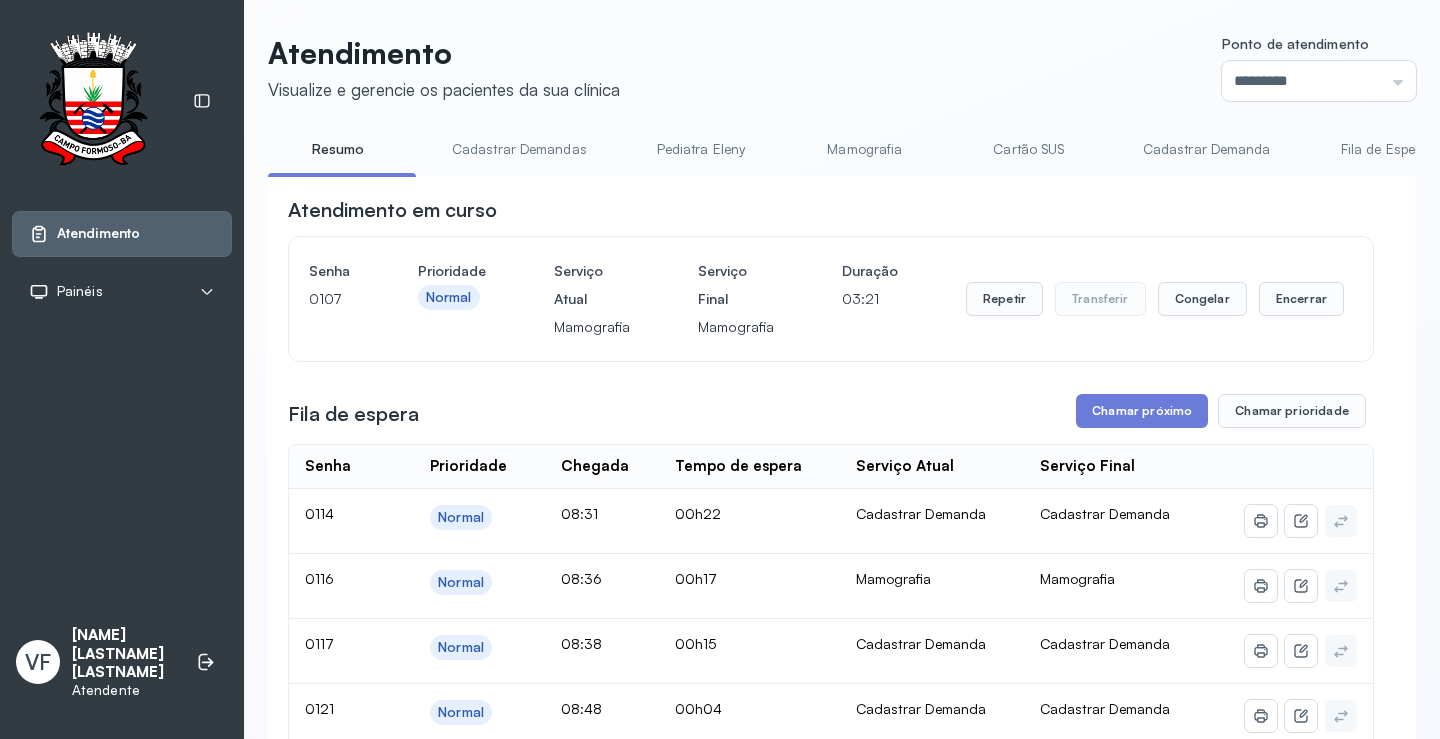 scroll, scrollTop: 200, scrollLeft: 0, axis: vertical 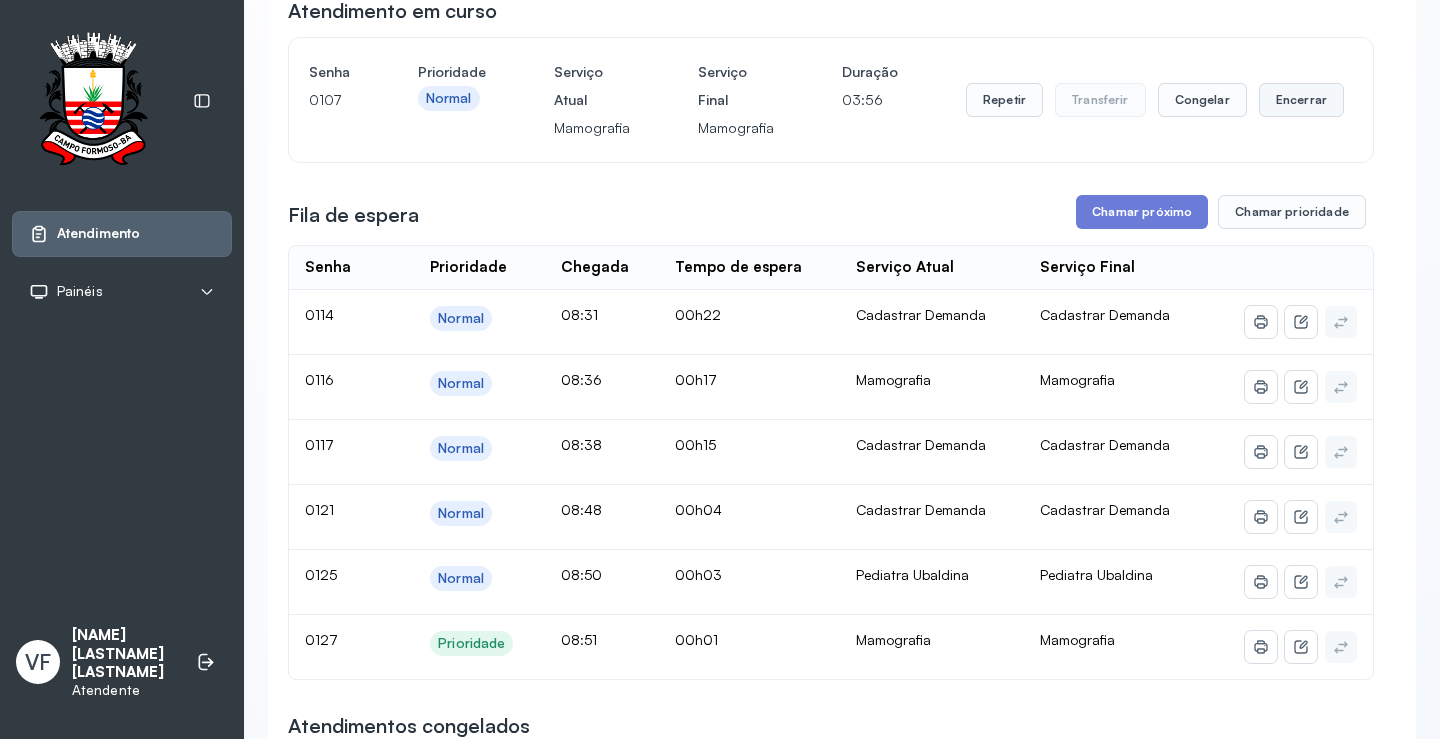 click on "Encerrar" at bounding box center [1301, 100] 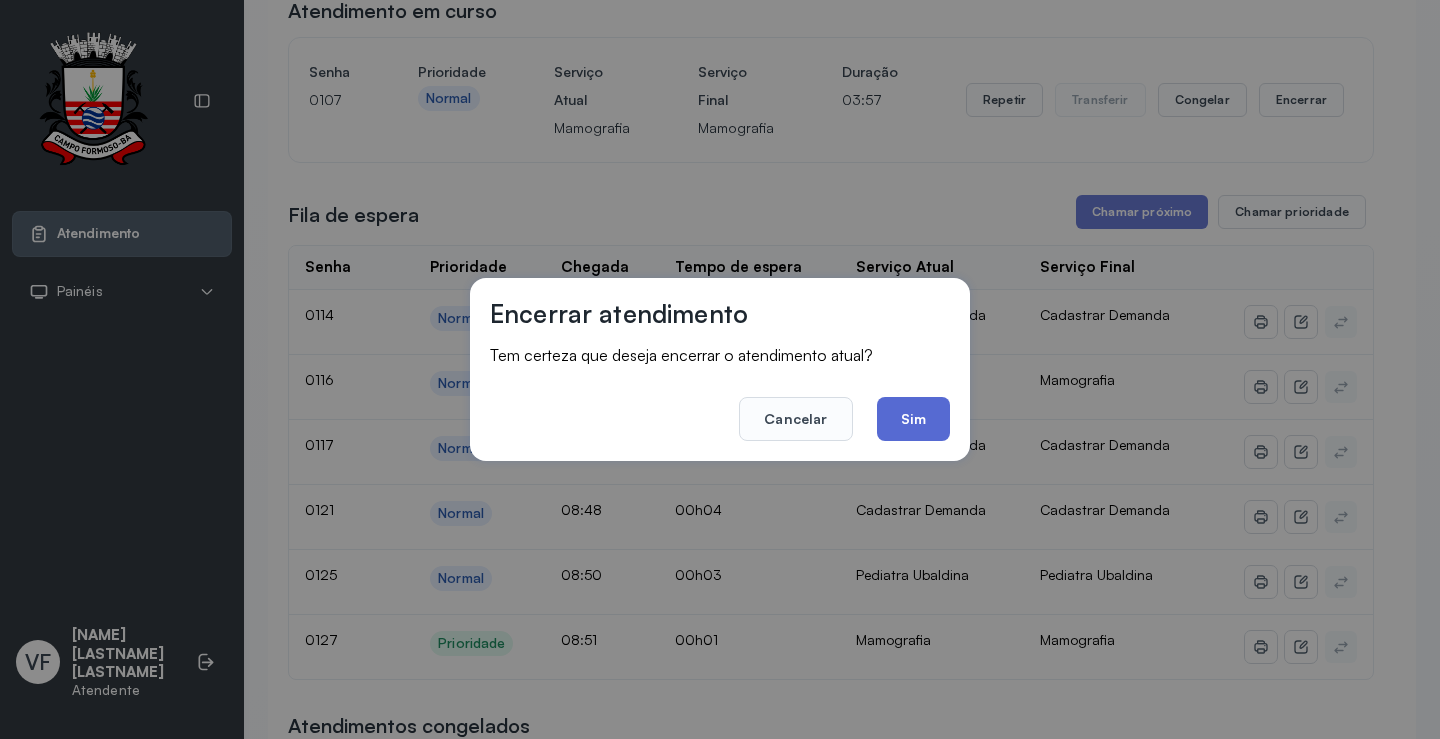click on "Sim" 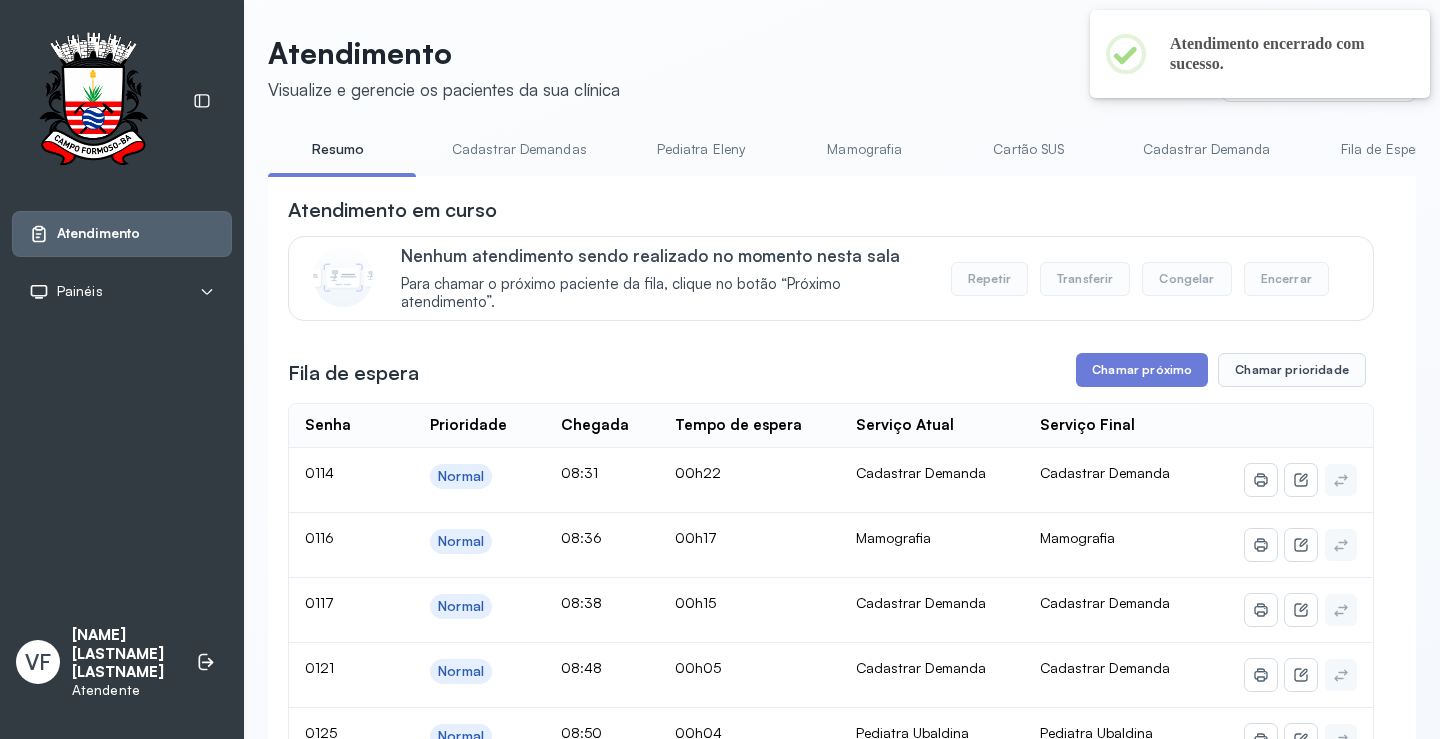 scroll, scrollTop: 200, scrollLeft: 0, axis: vertical 